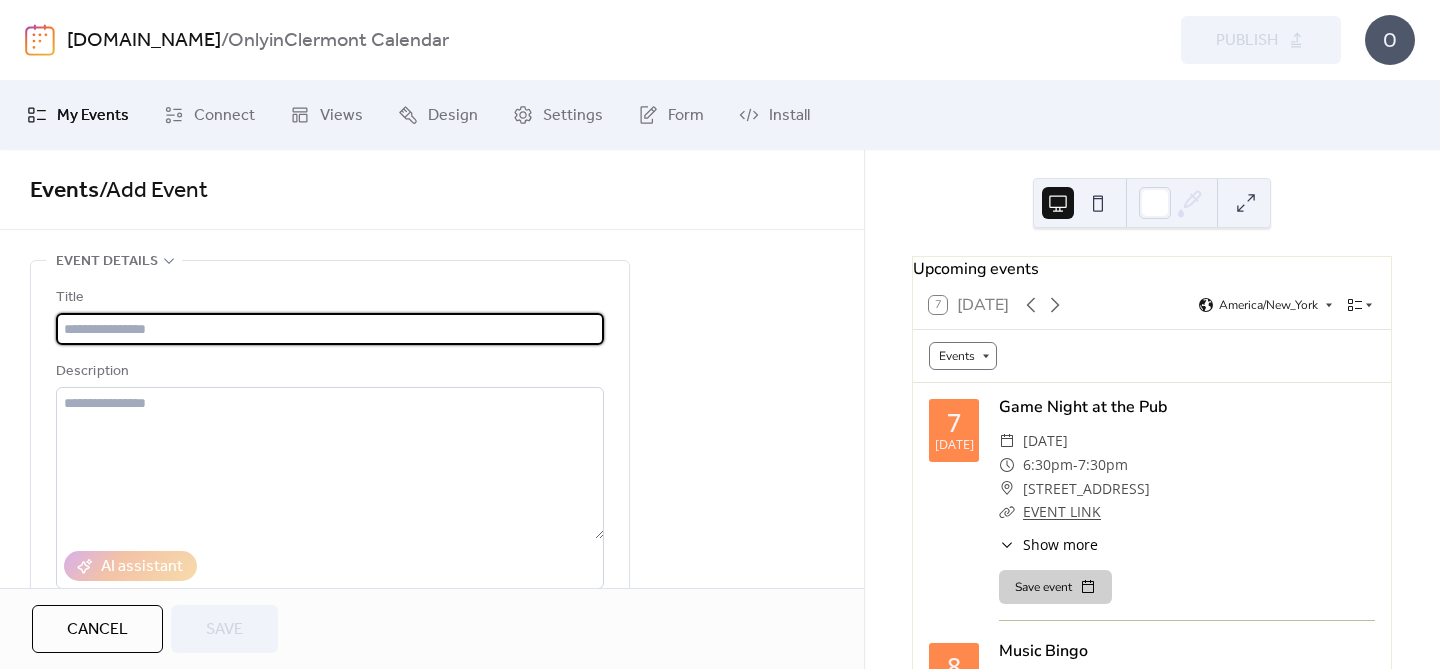 scroll, scrollTop: 0, scrollLeft: 0, axis: both 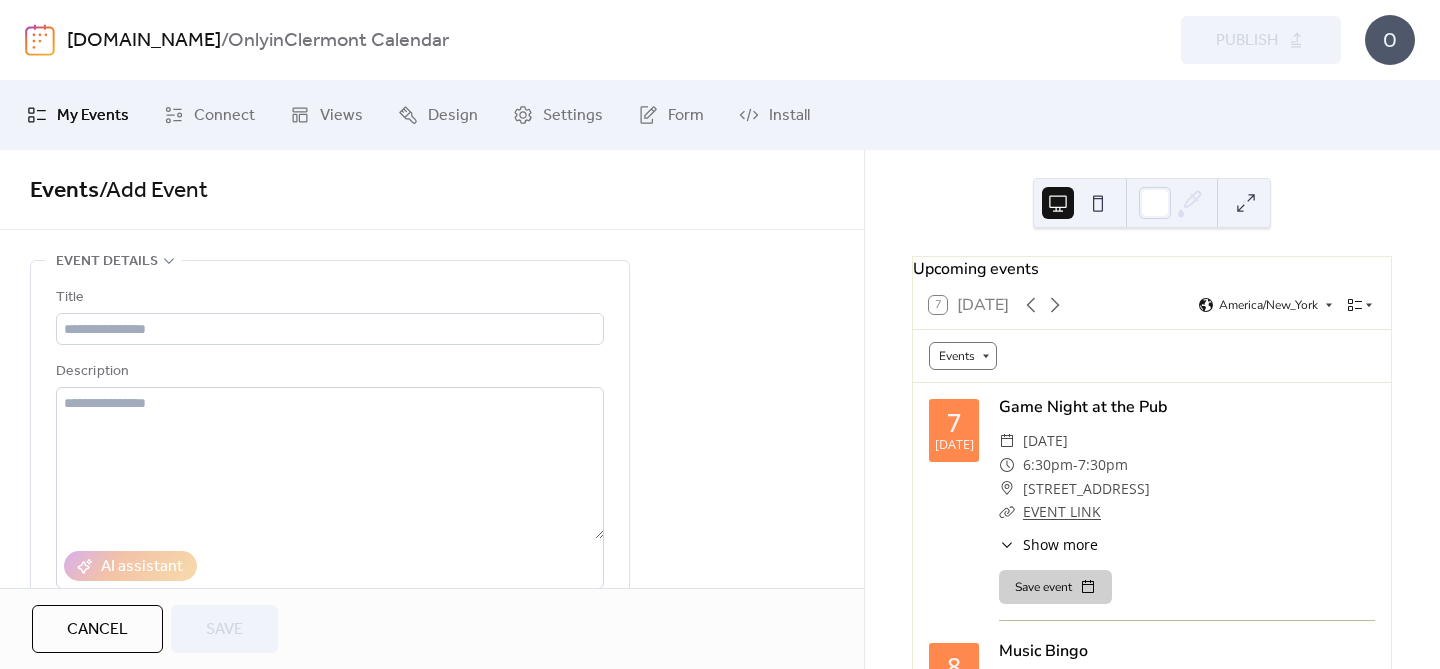click on "[DOMAIN_NAME]" at bounding box center [144, 41] 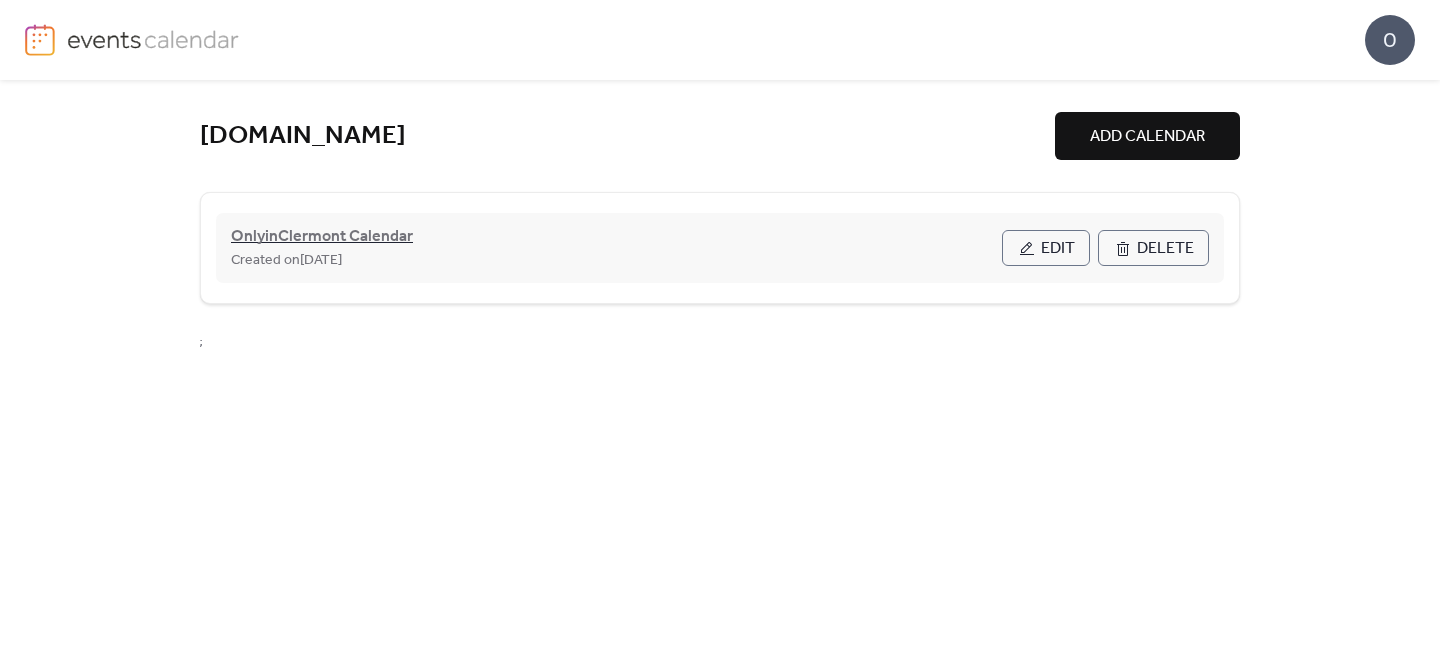 click on "OnlyinClermont Calendar" at bounding box center (322, 237) 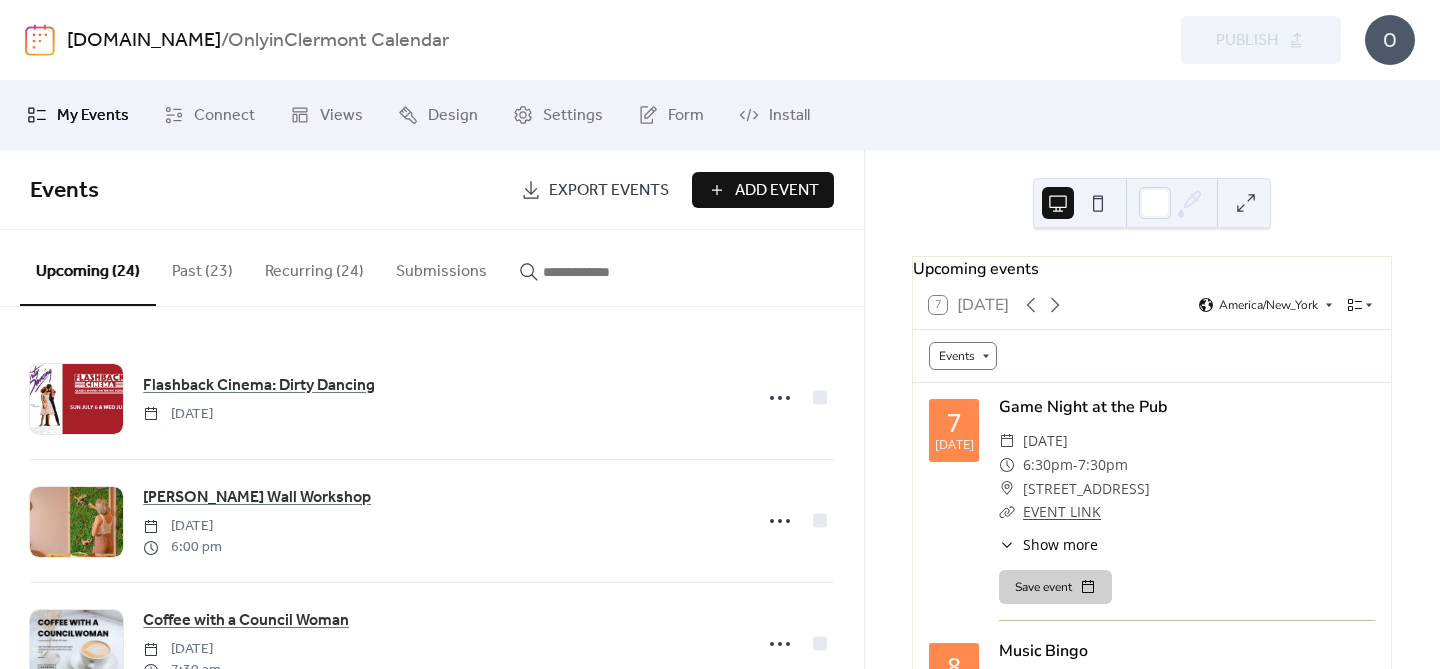 click on "Add Event" at bounding box center (777, 191) 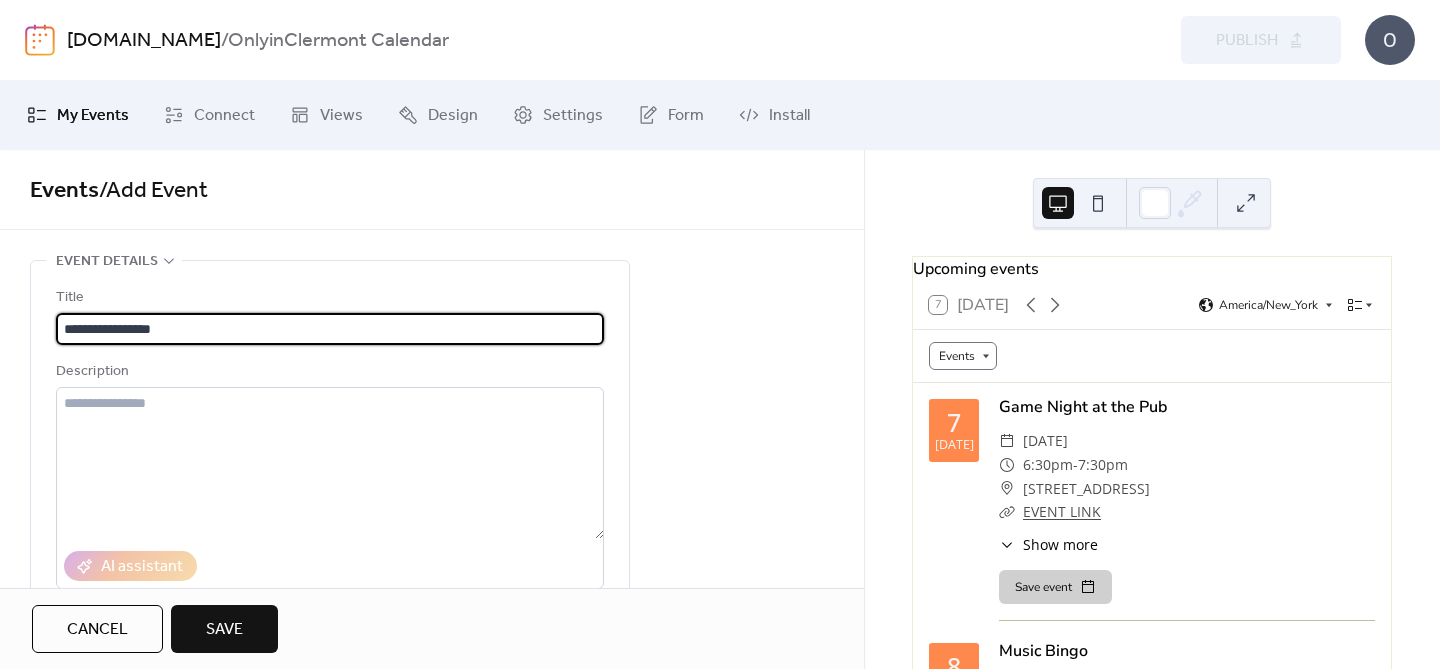 type on "**********" 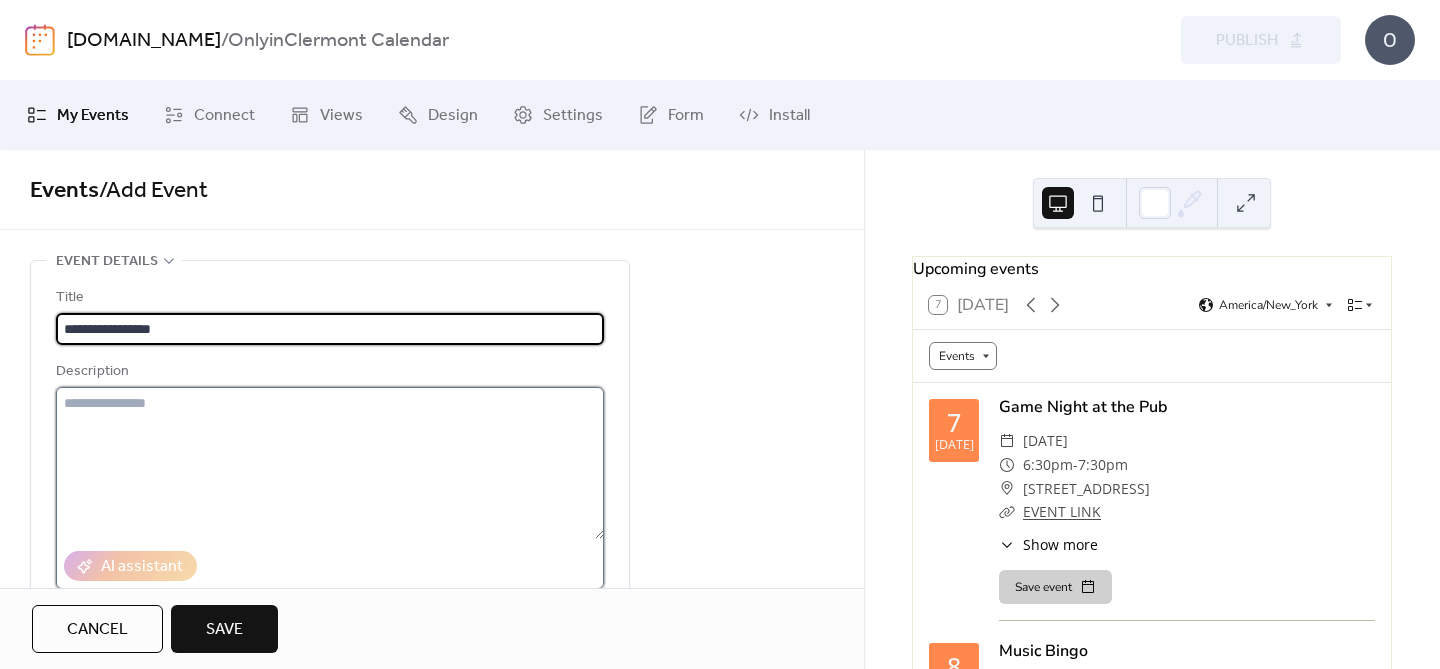 click at bounding box center (330, 463) 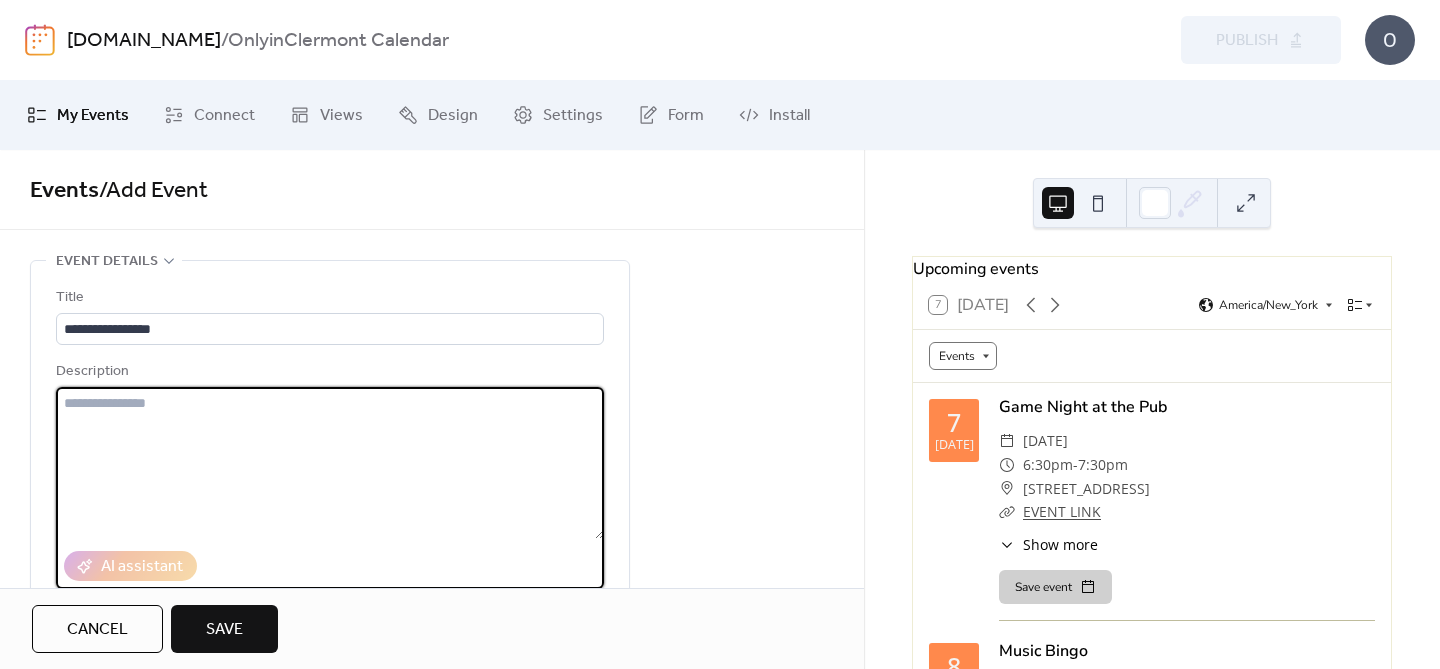 paste on "**********" 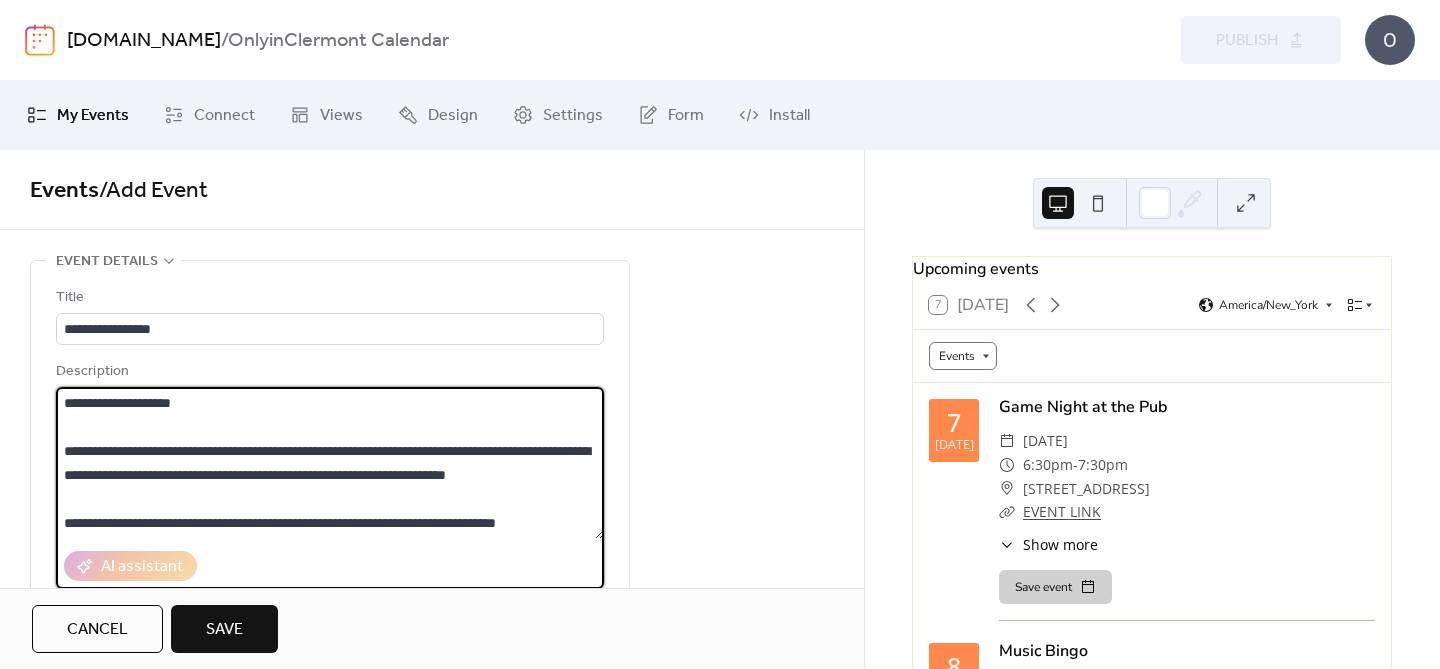 scroll, scrollTop: 144, scrollLeft: 0, axis: vertical 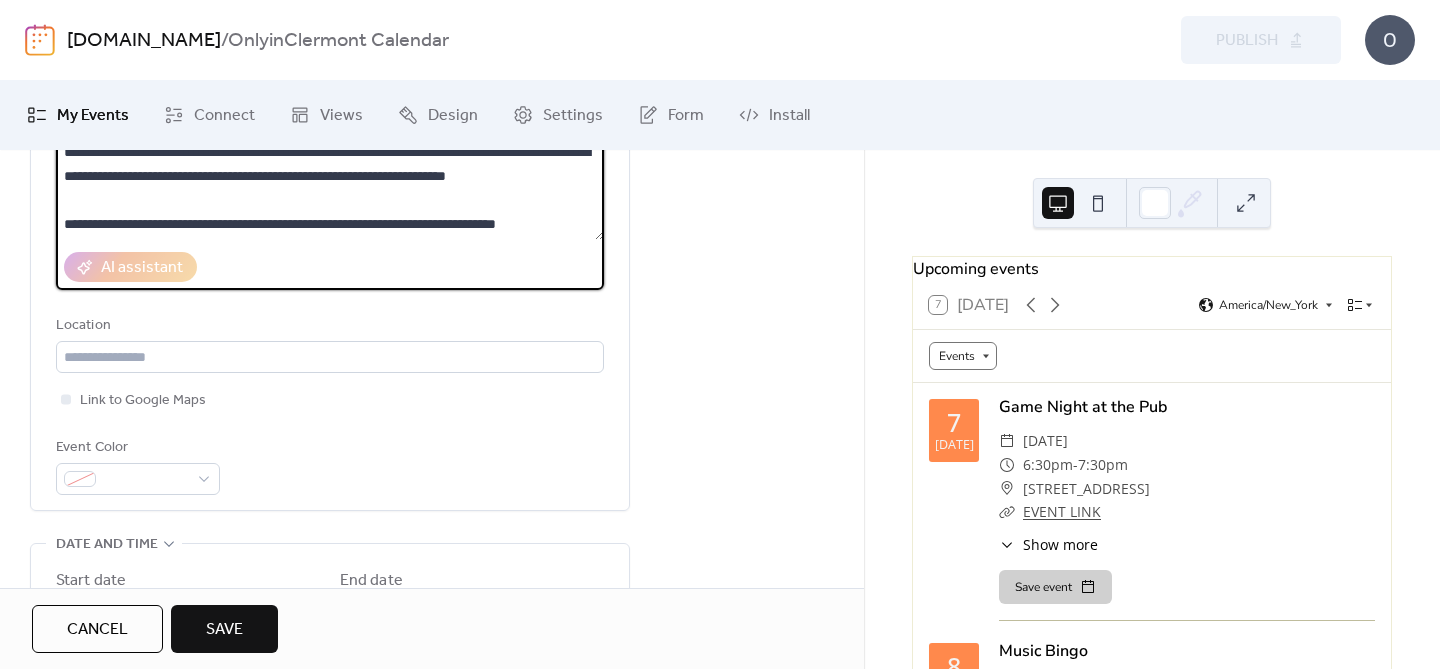 type on "**********" 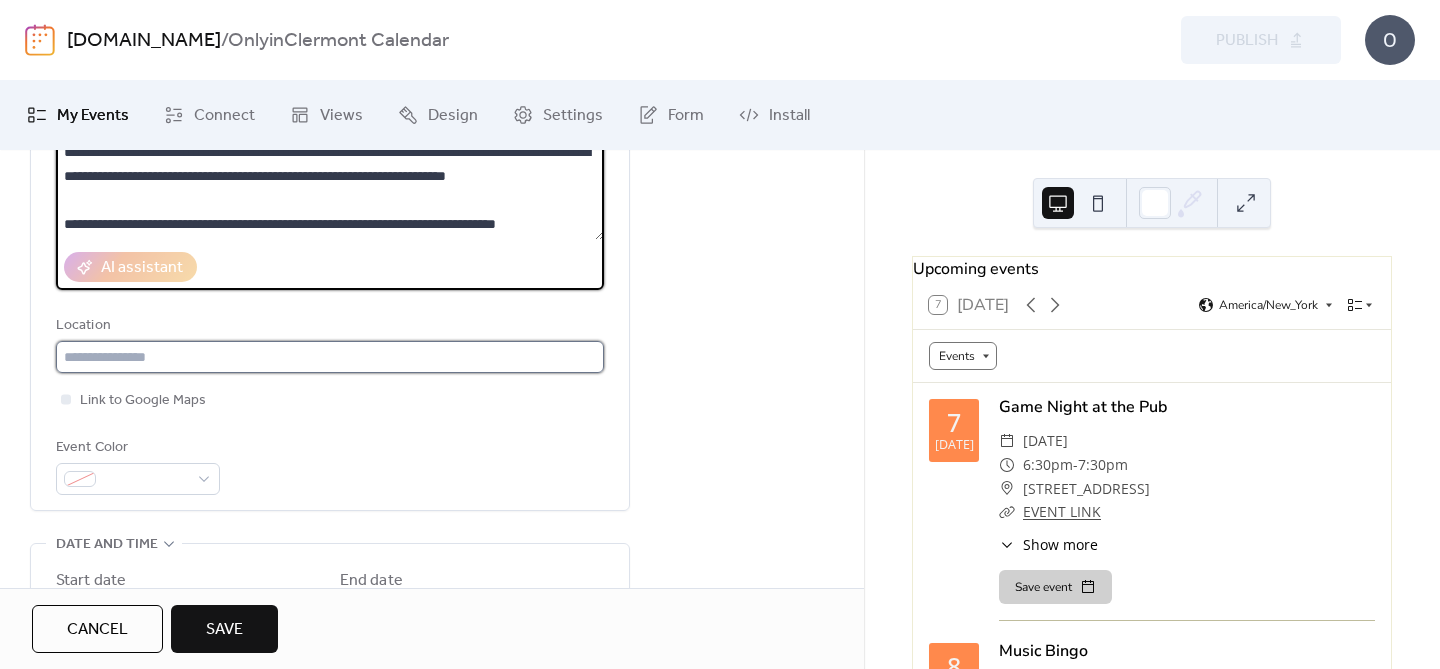 click at bounding box center [330, 357] 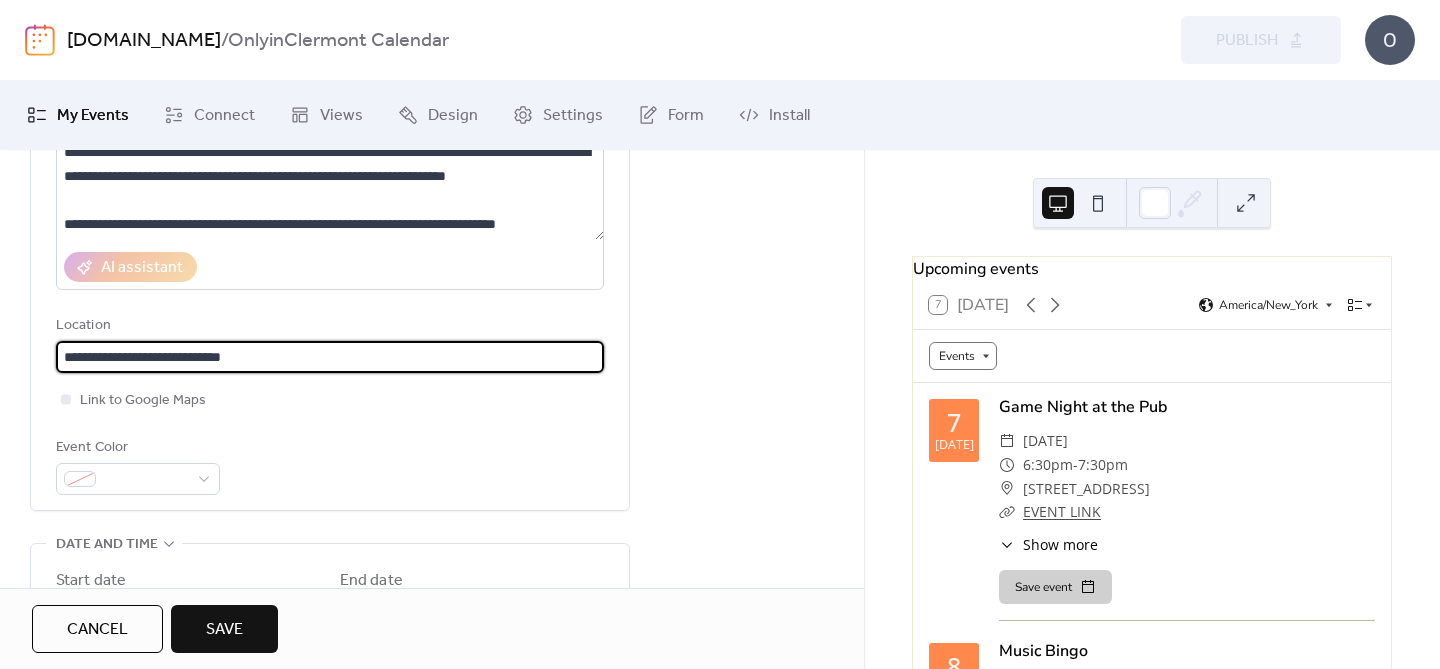 type on "**********" 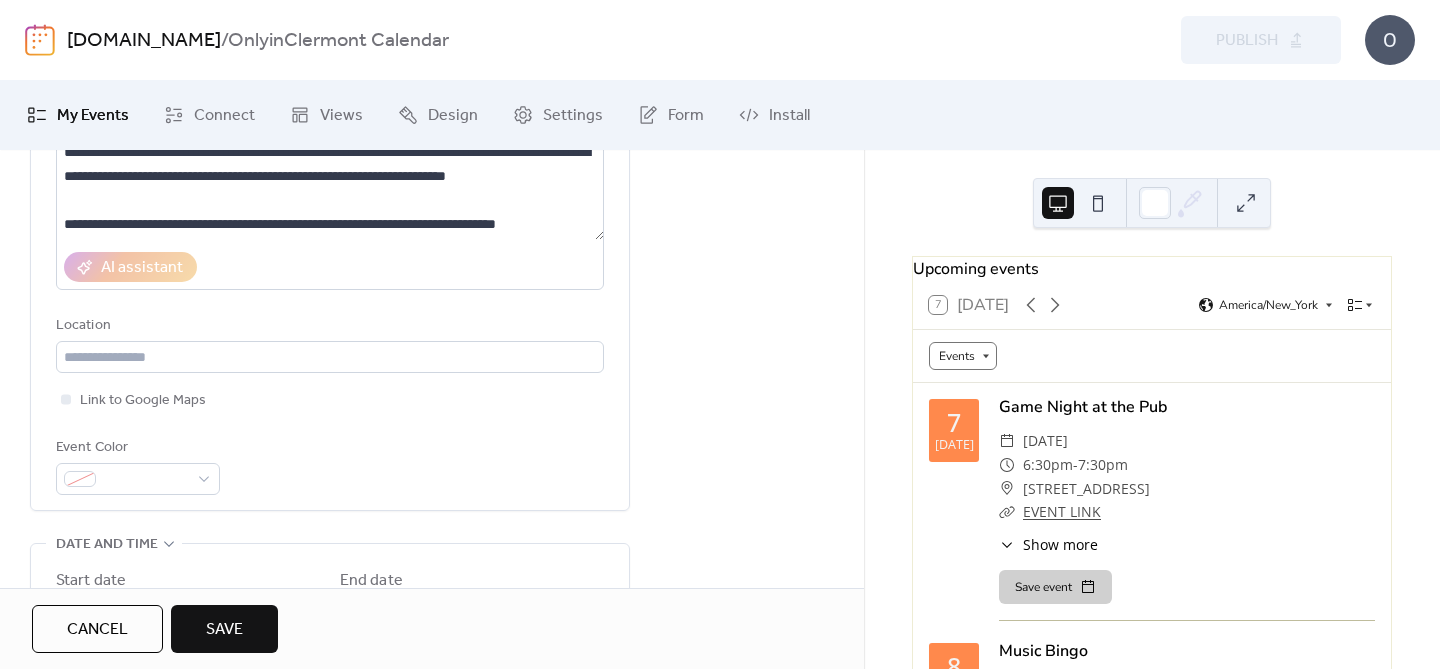 click on "Event Color" at bounding box center (330, 465) 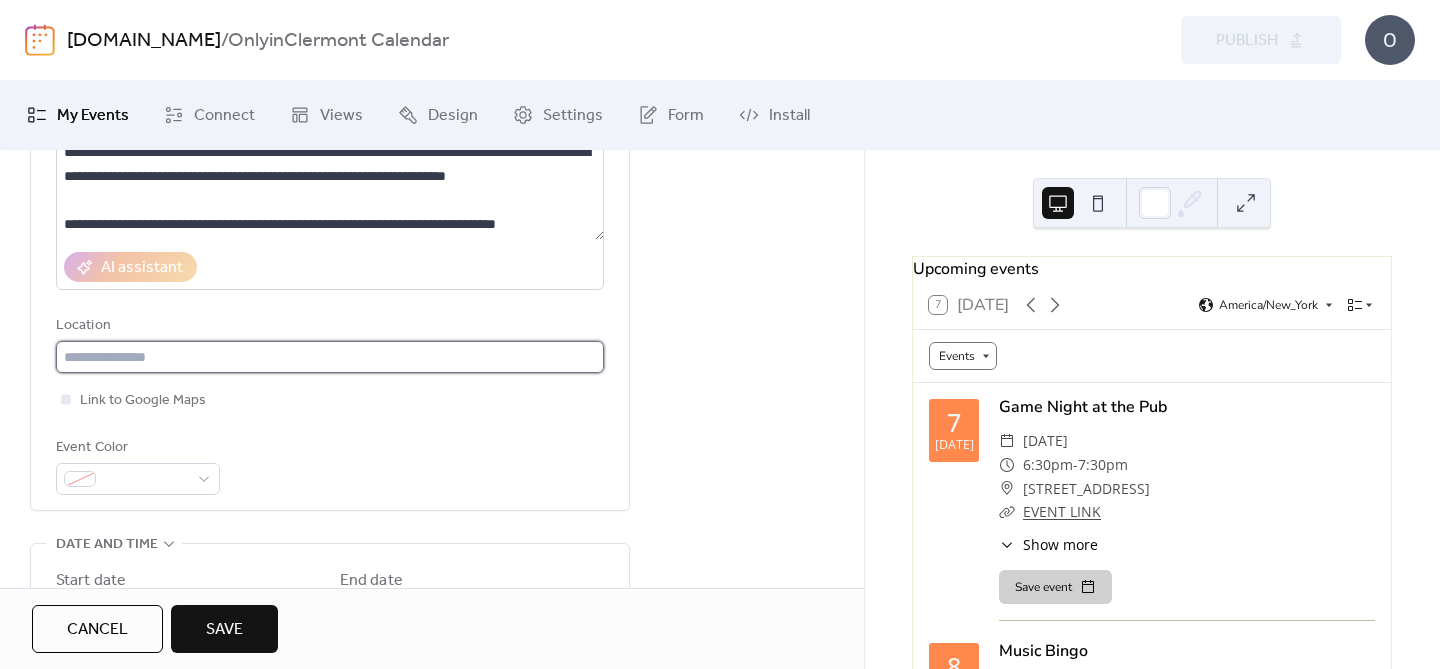 click at bounding box center [330, 357] 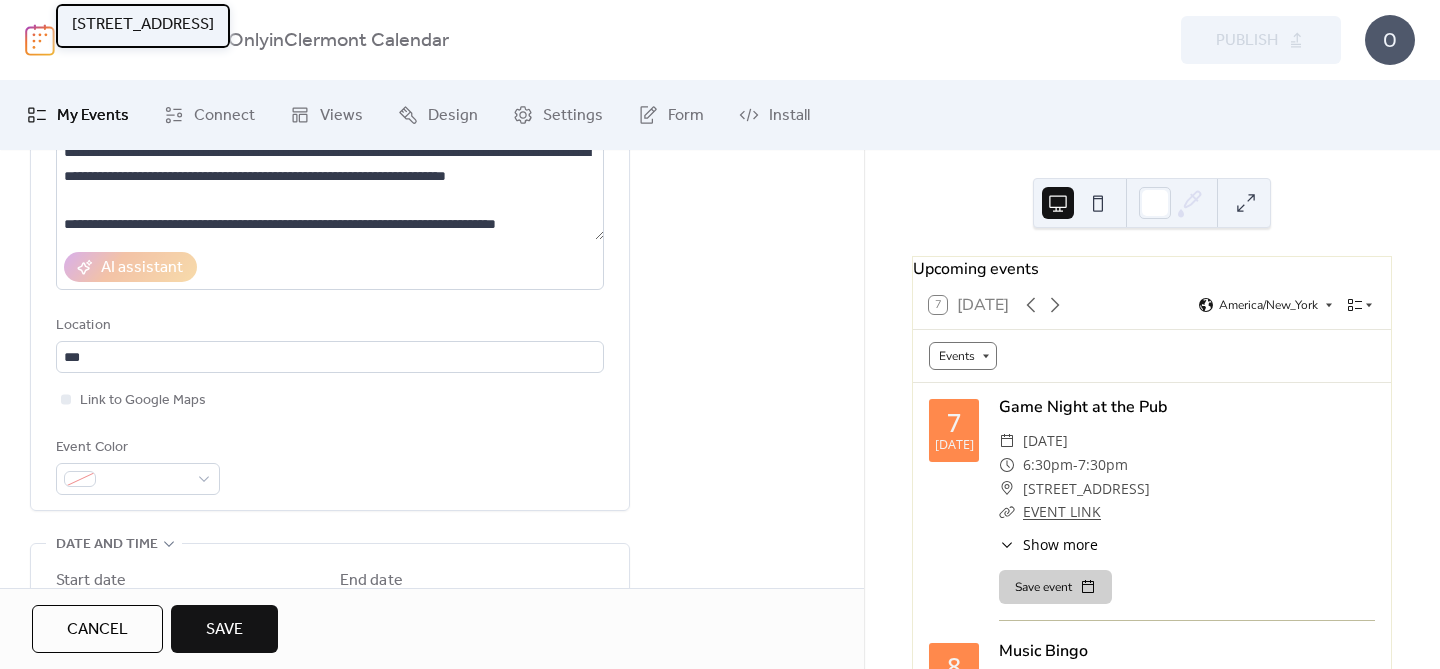 click on "[STREET_ADDRESS]" at bounding box center (143, 25) 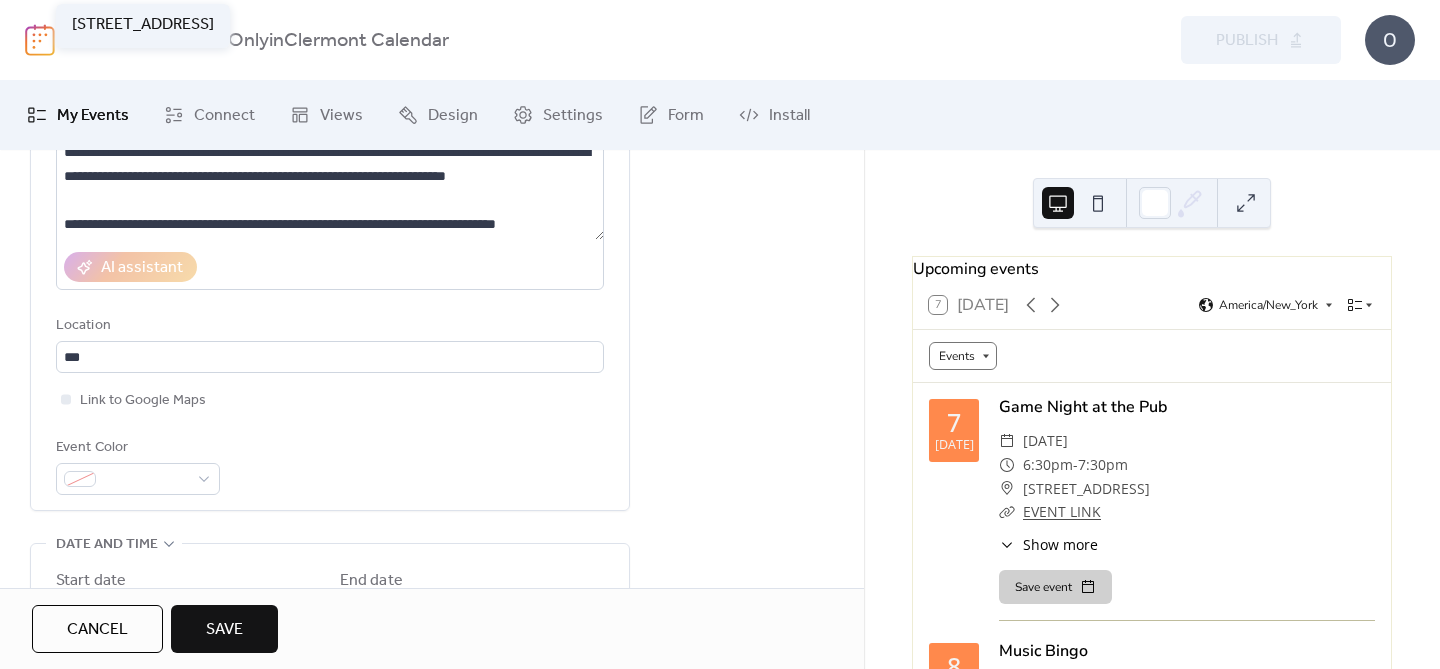 type on "**********" 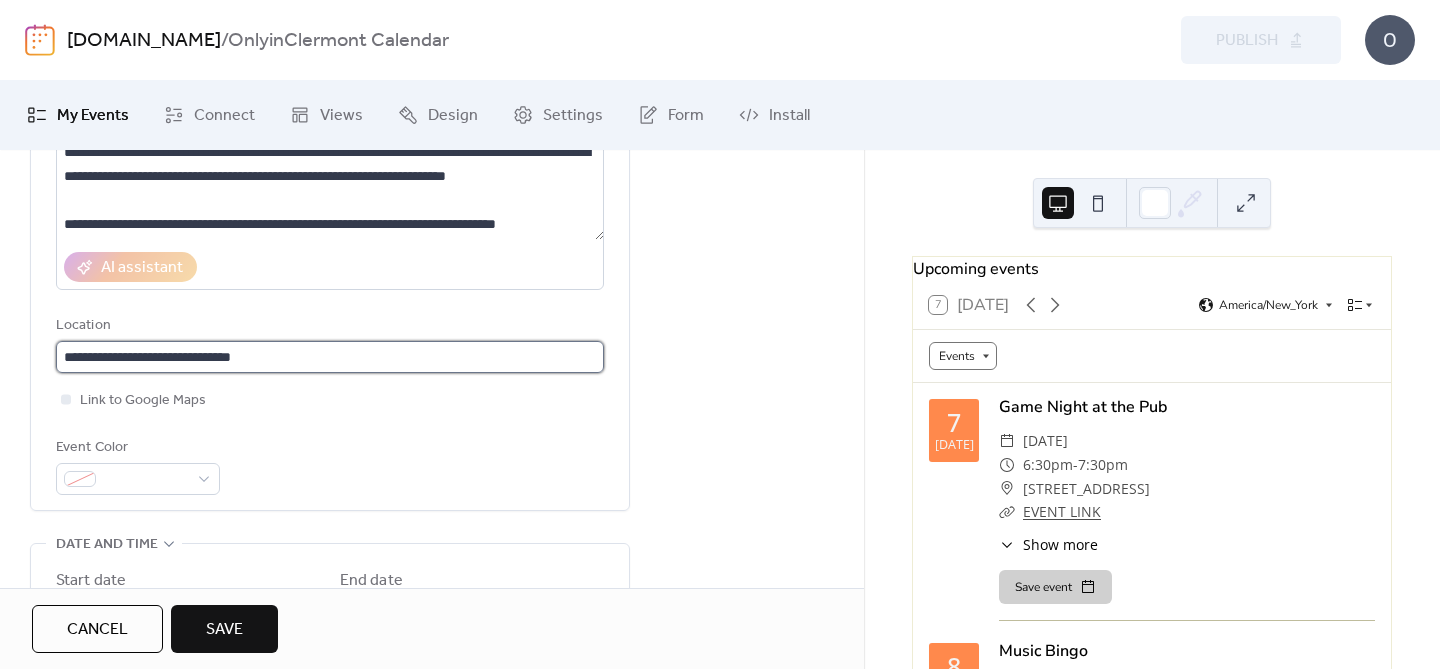 click on "**********" at bounding box center (330, 357) 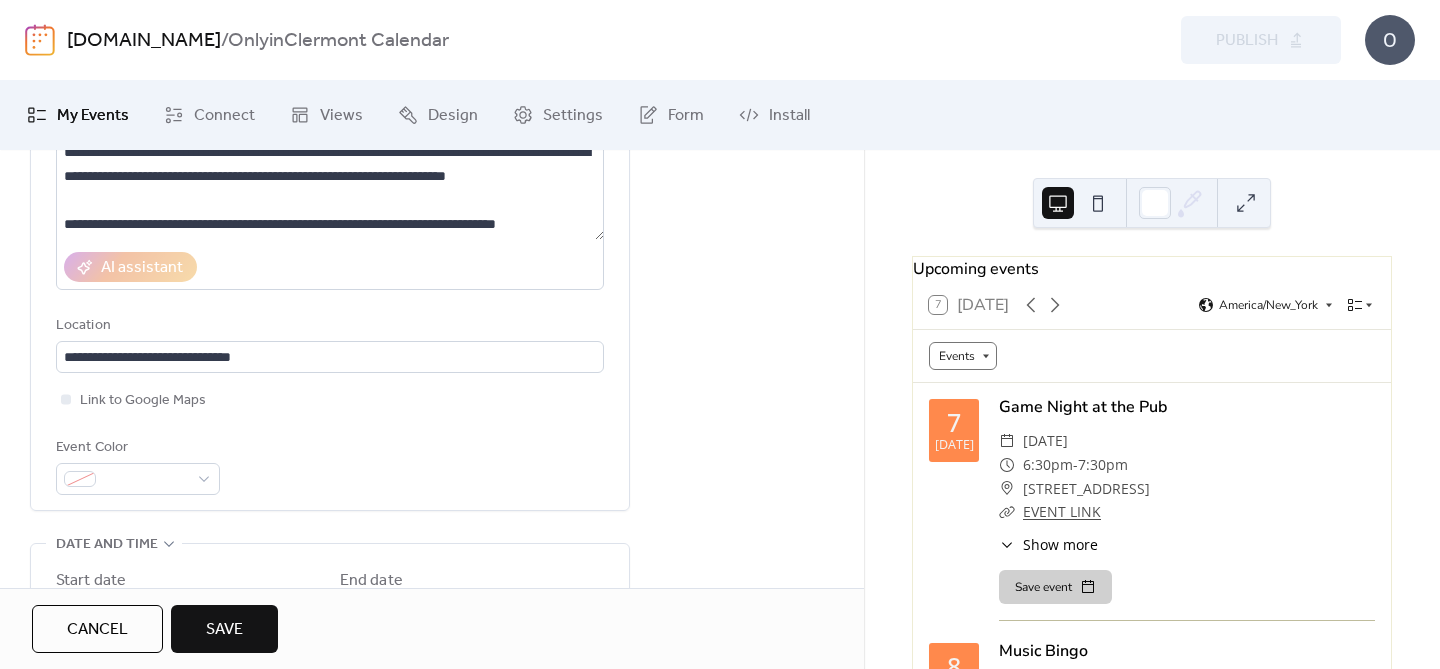 click on "Link to Google Maps" at bounding box center (330, 400) 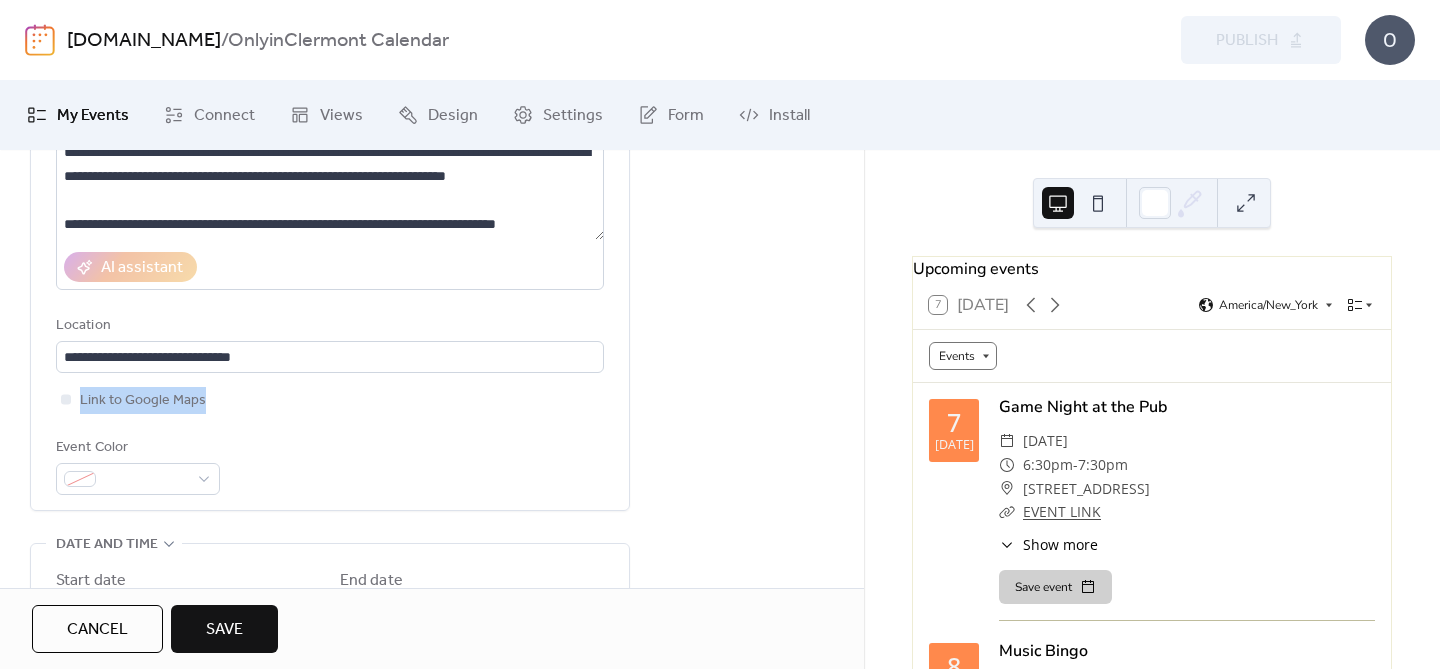 click on "Link to Google Maps" at bounding box center (330, 400) 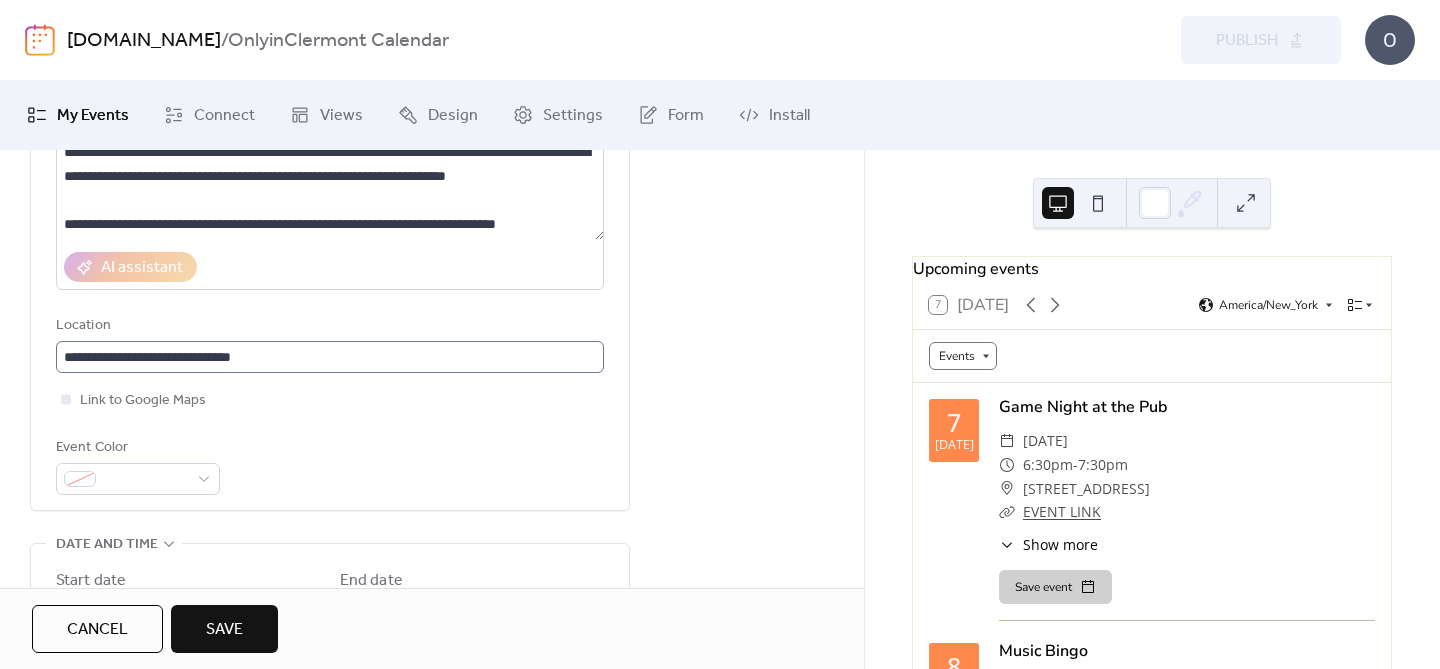 scroll, scrollTop: 1, scrollLeft: 0, axis: vertical 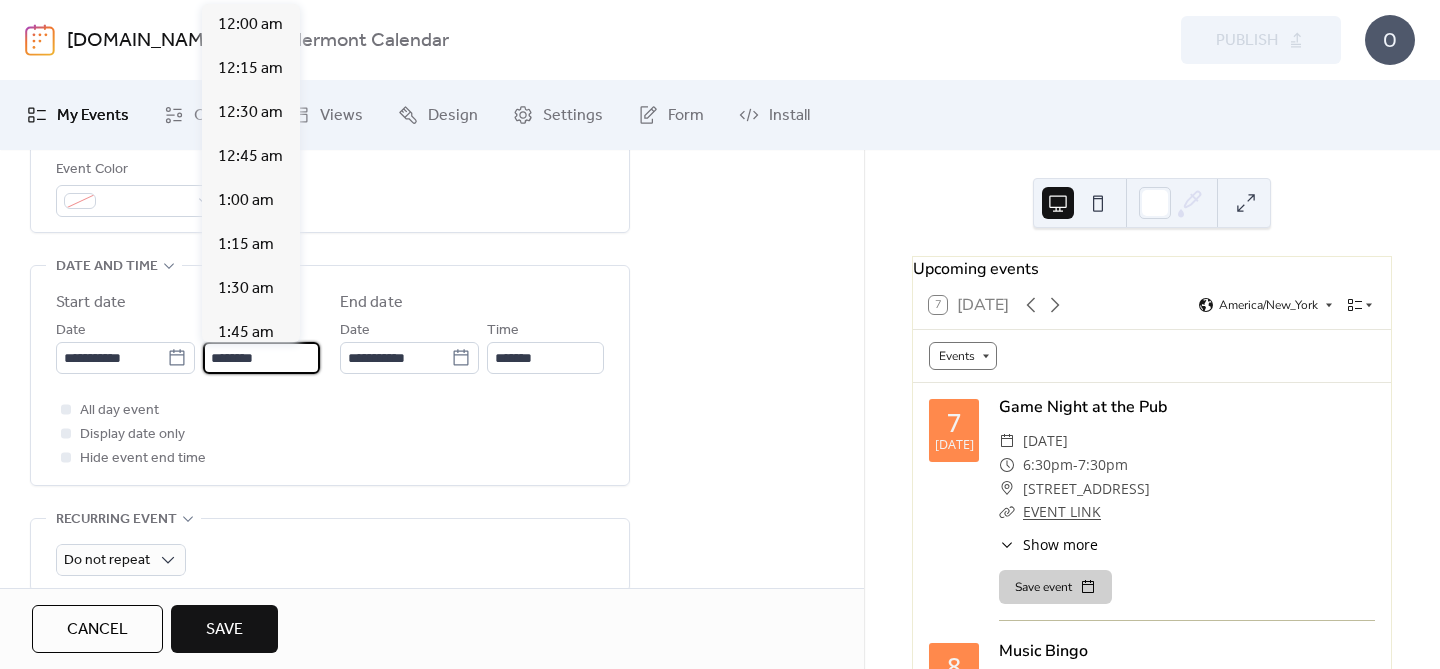 click on "********" at bounding box center (261, 358) 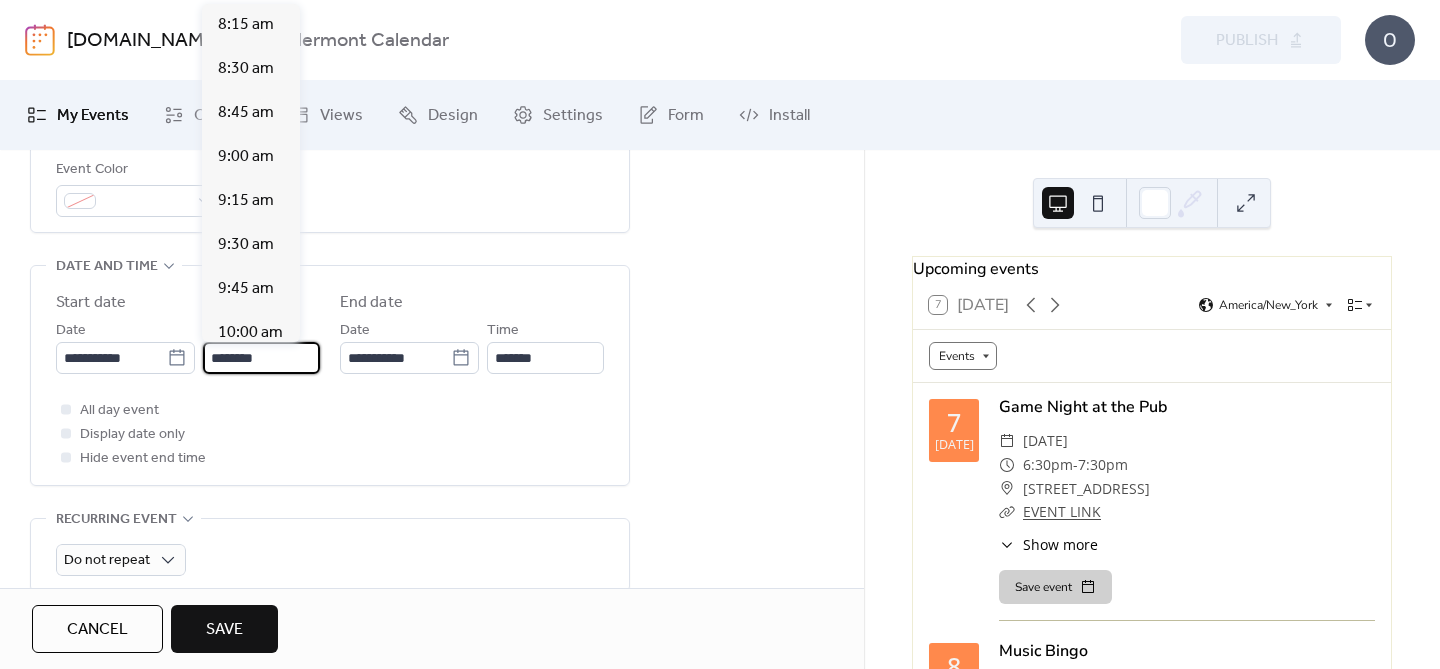 scroll, scrollTop: 1451, scrollLeft: 0, axis: vertical 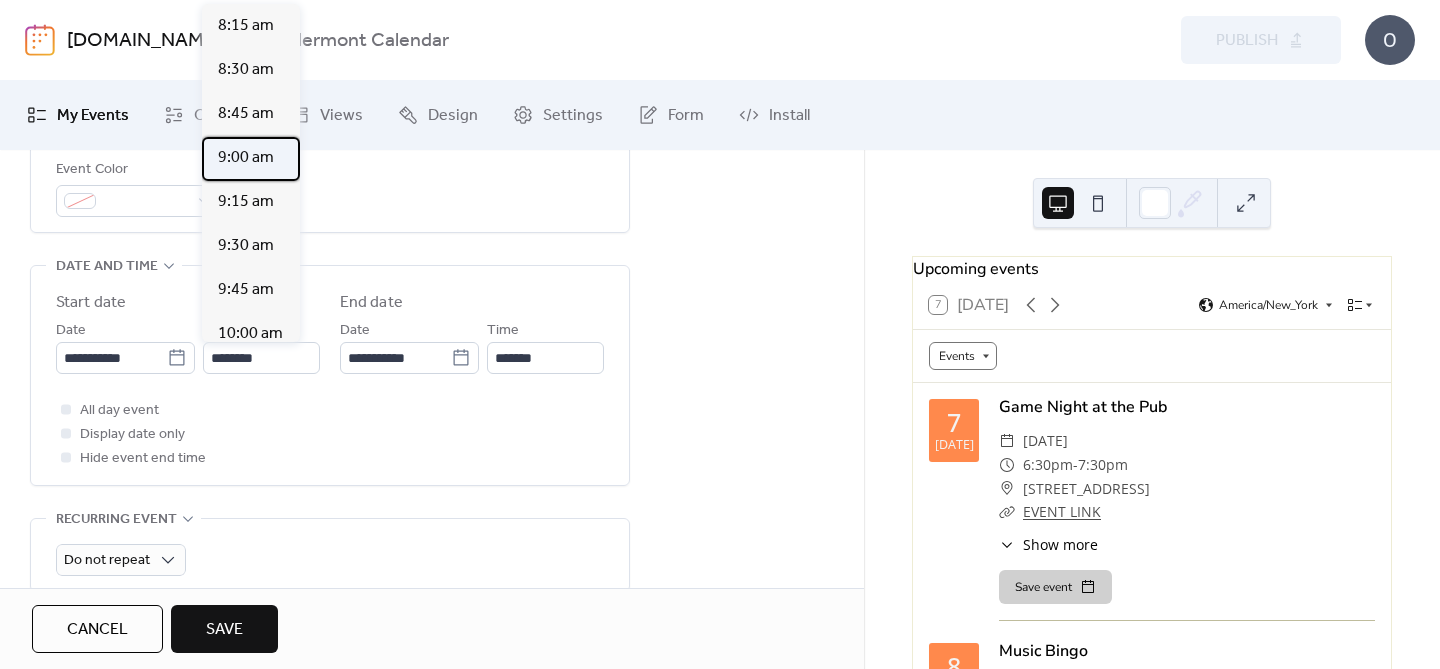 click on "9:00 am" at bounding box center (246, 158) 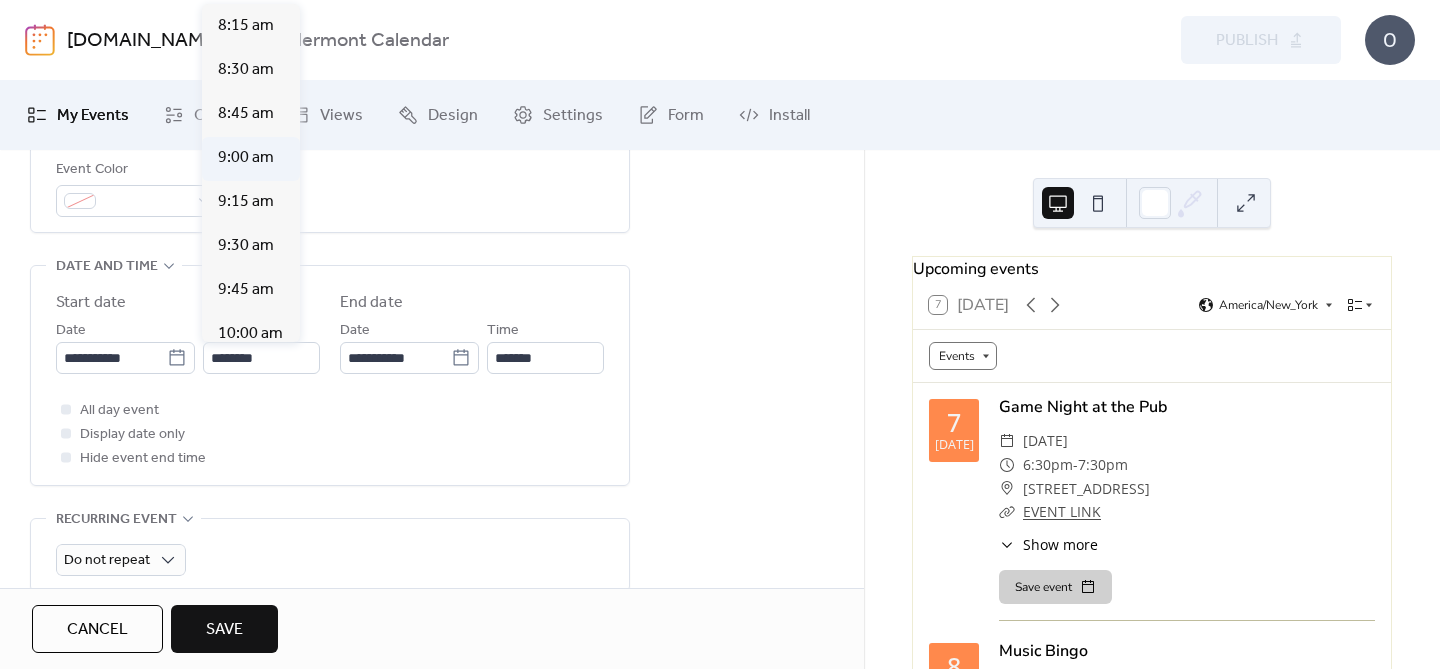 type on "*******" 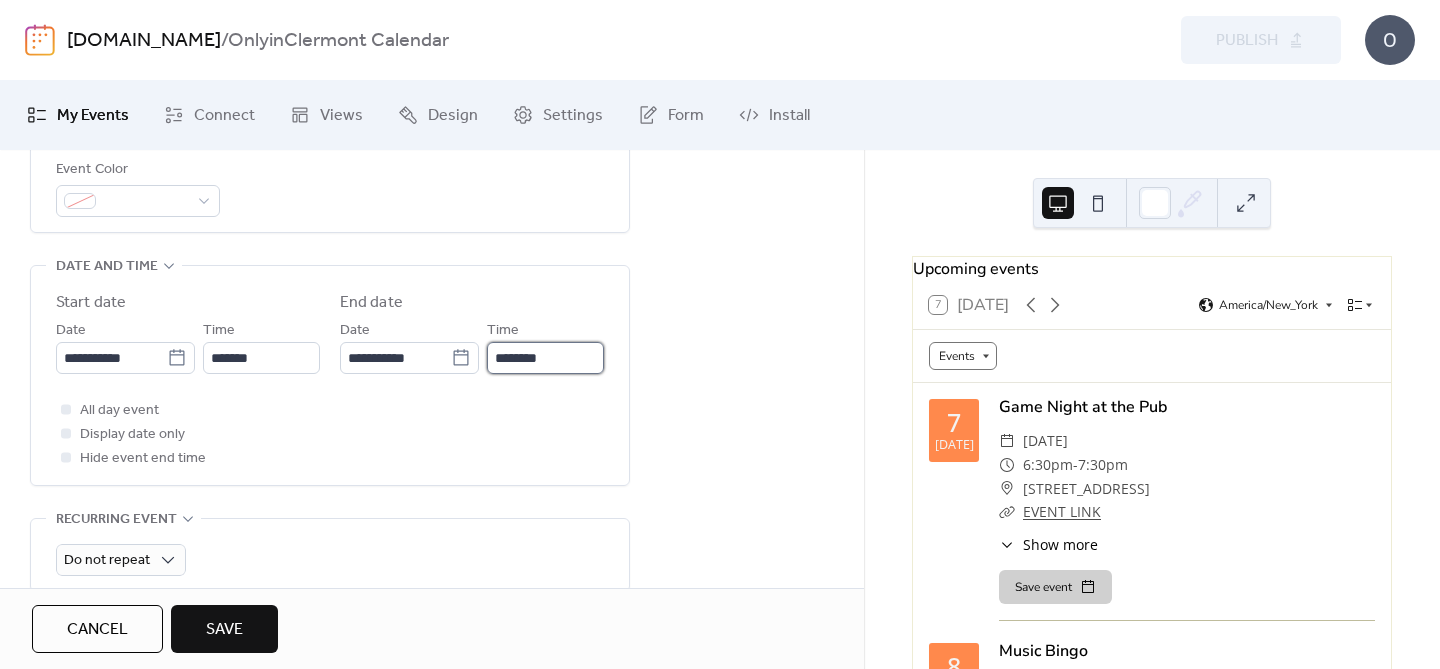 click on "********" at bounding box center (545, 358) 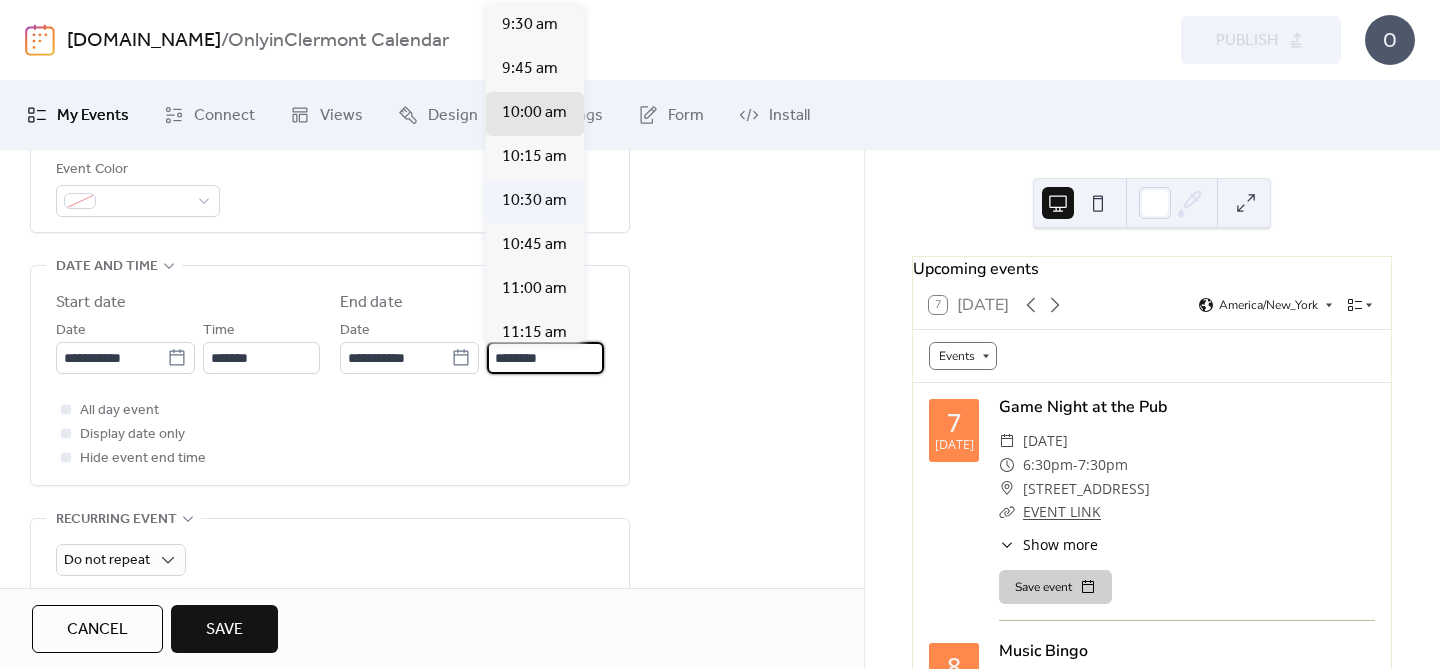 scroll, scrollTop: 54, scrollLeft: 0, axis: vertical 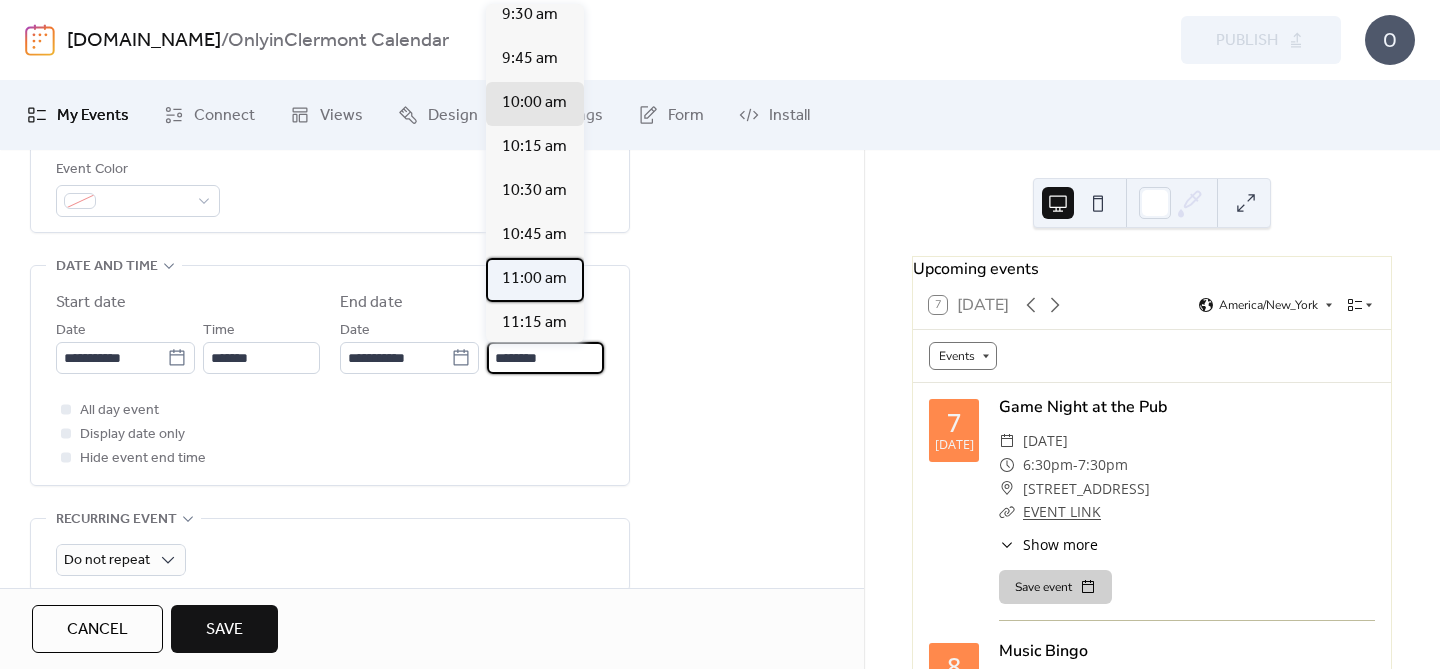 click on "11:00 am" at bounding box center (535, 280) 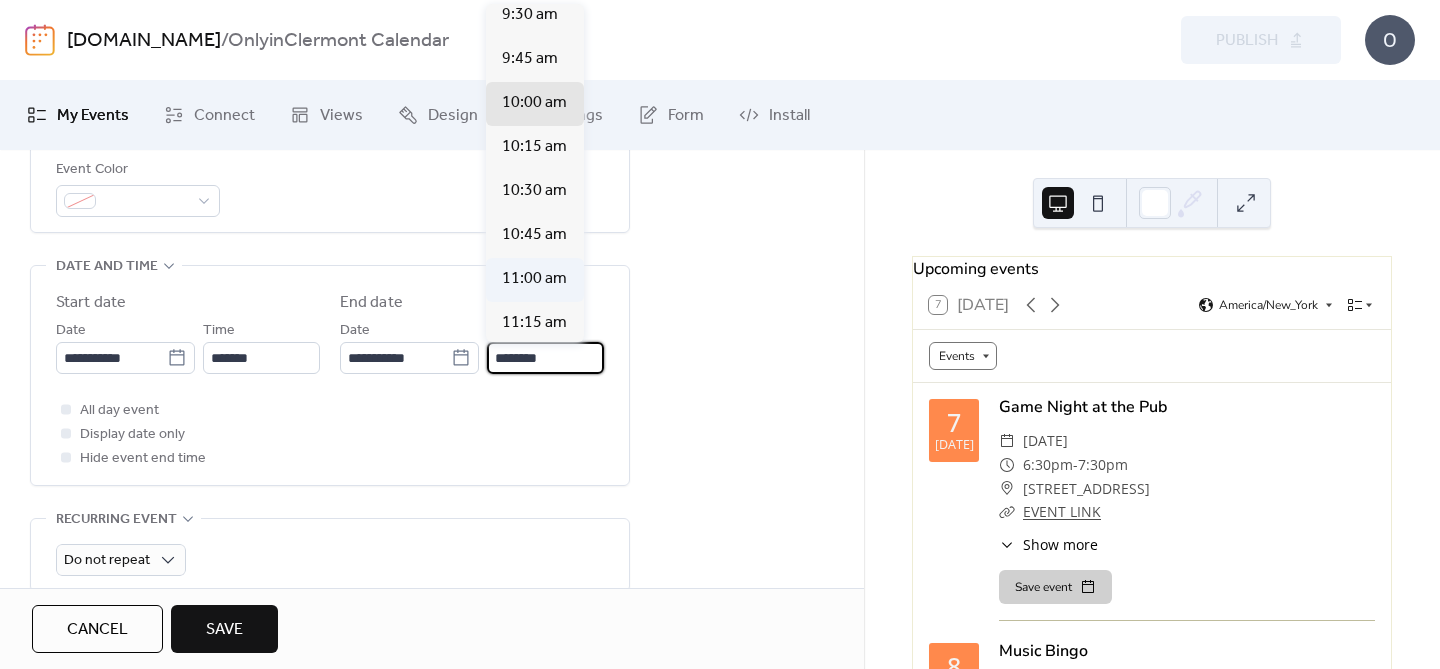 type on "********" 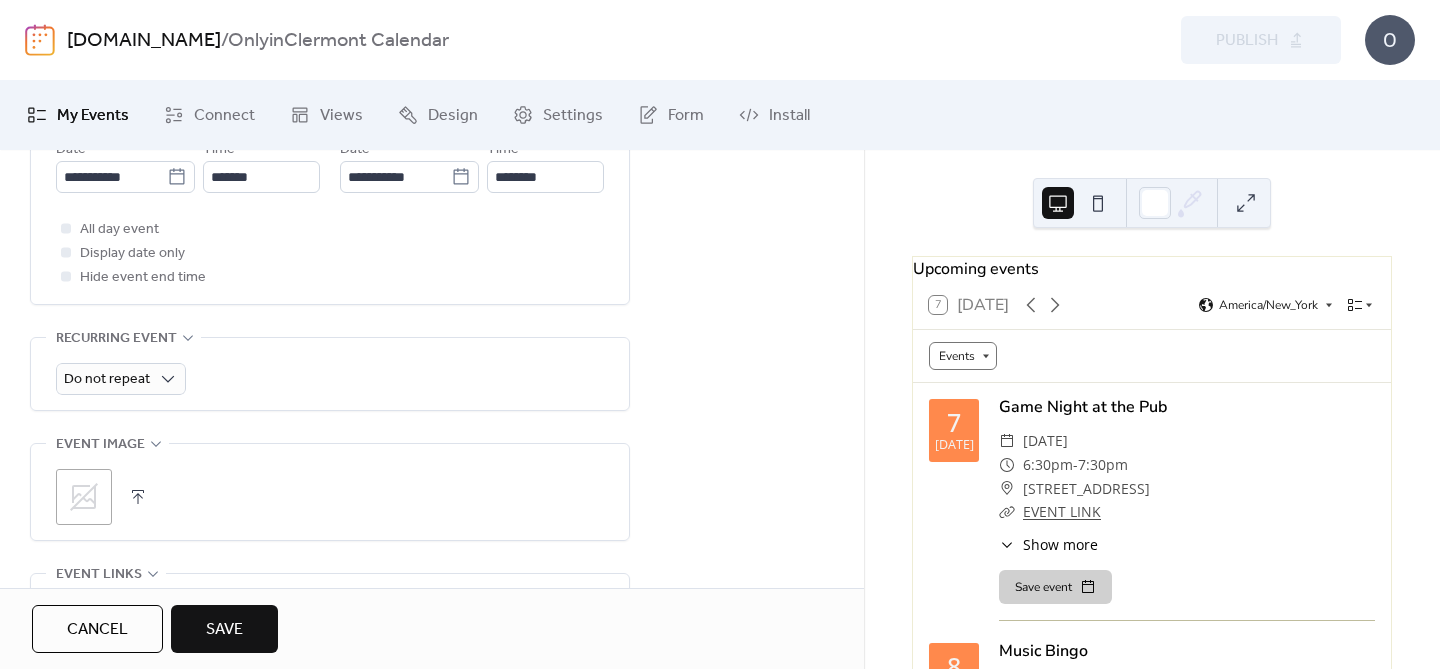 scroll, scrollTop: 806, scrollLeft: 0, axis: vertical 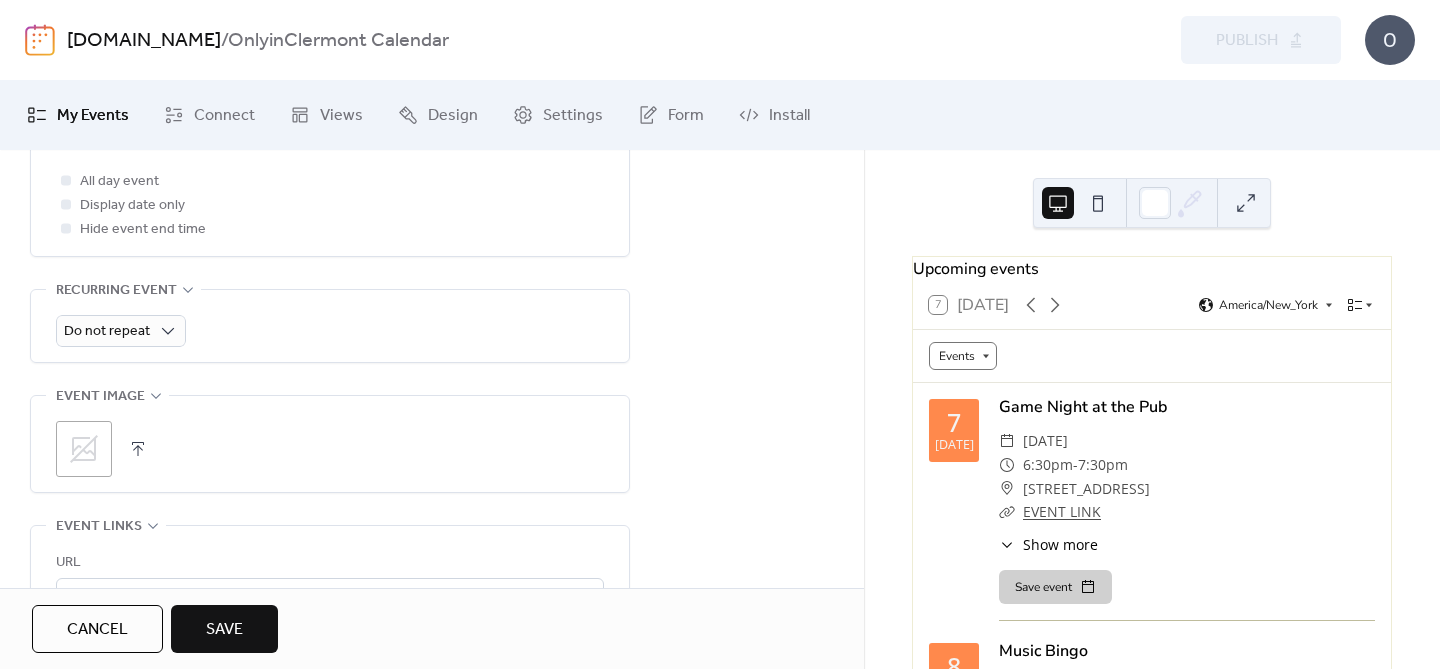 click 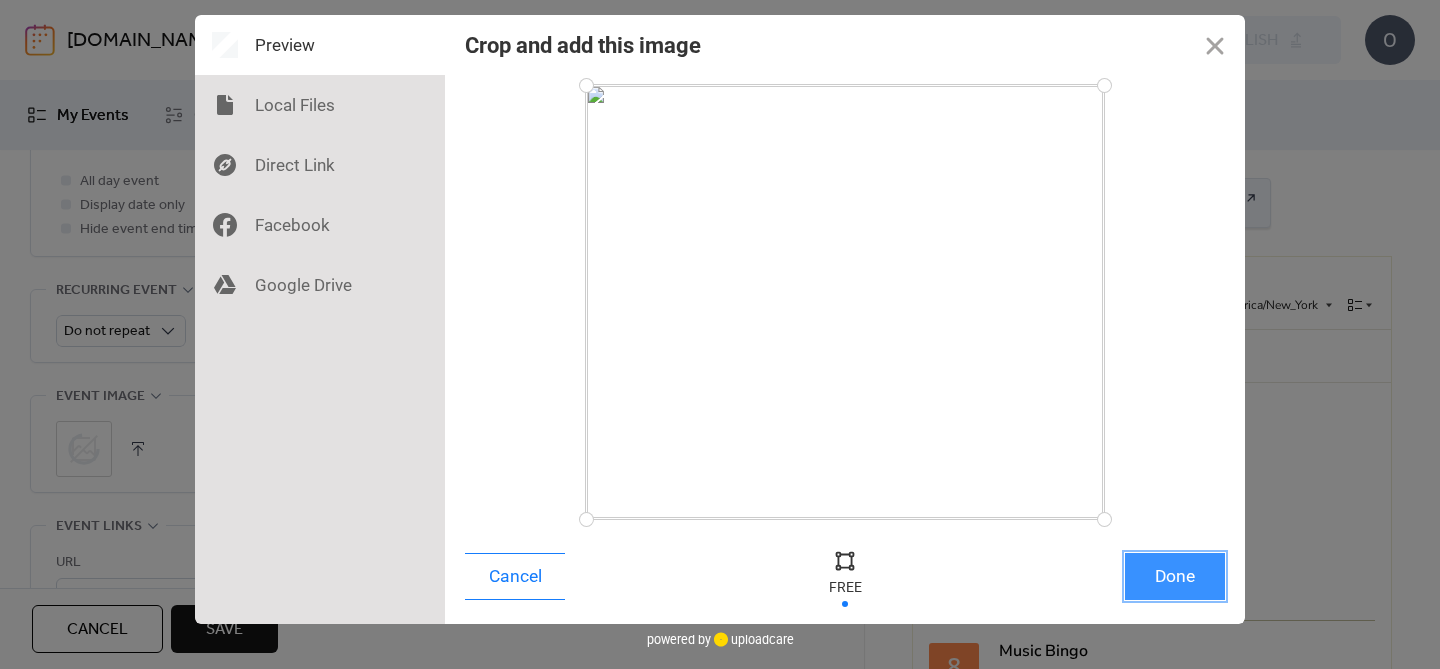click on "Done" at bounding box center (1175, 576) 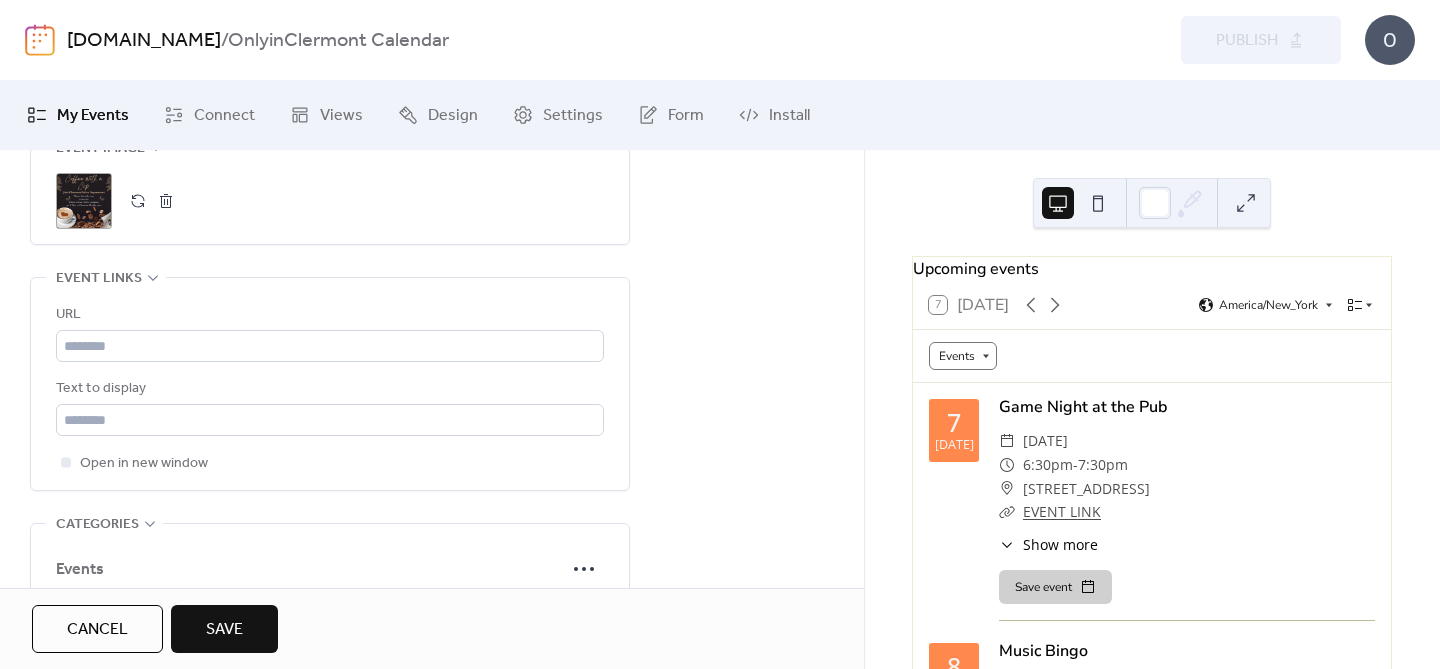 scroll, scrollTop: 1066, scrollLeft: 0, axis: vertical 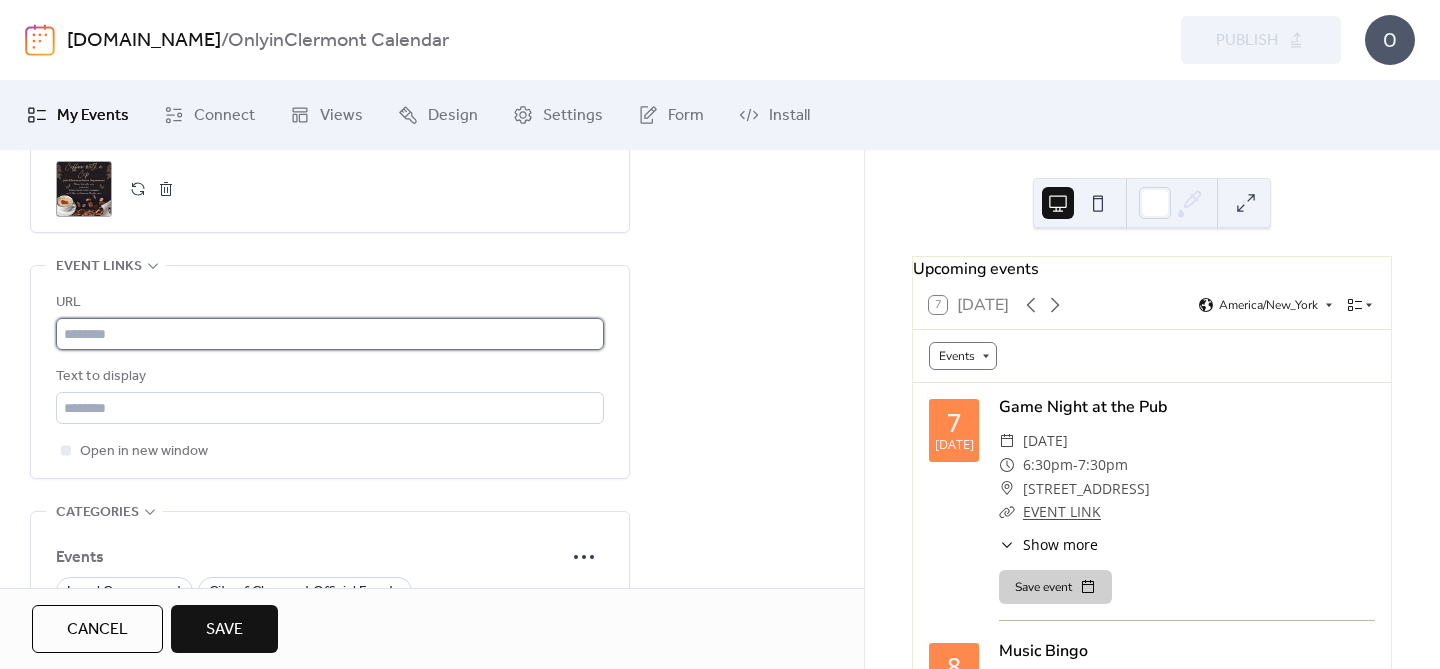 click at bounding box center [330, 334] 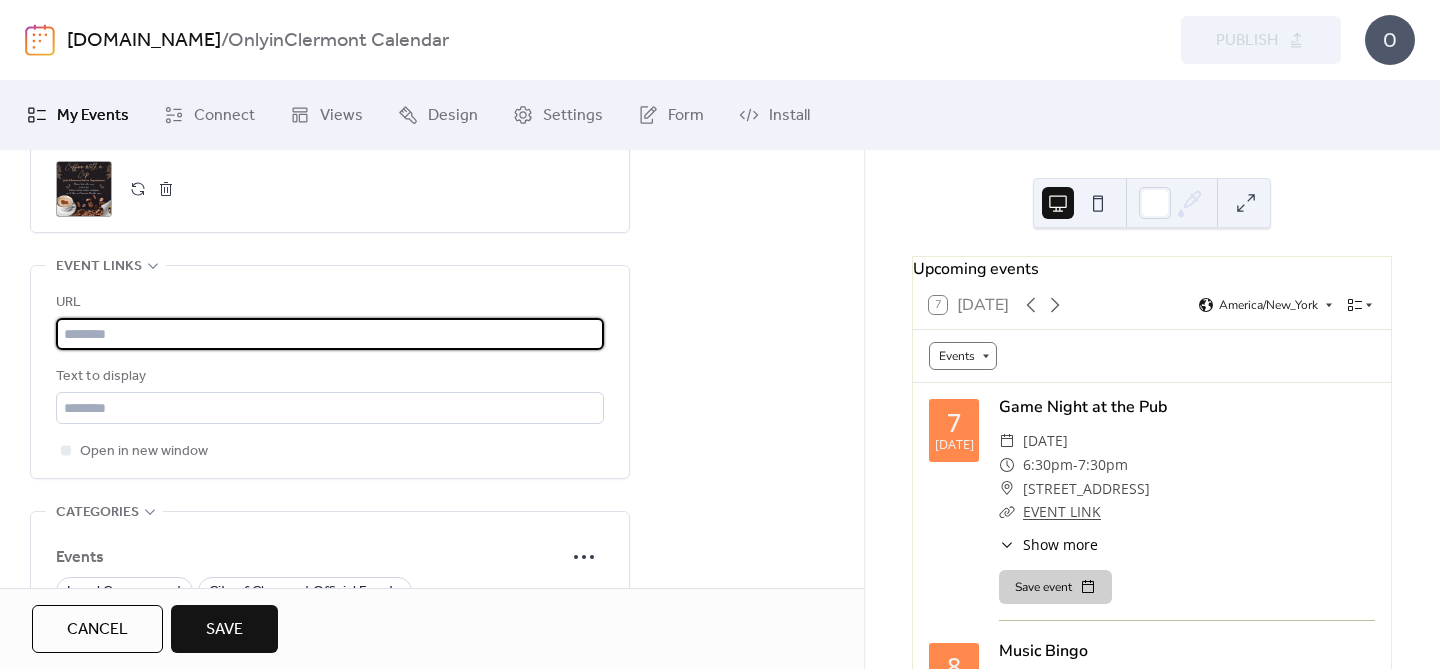 paste on "**********" 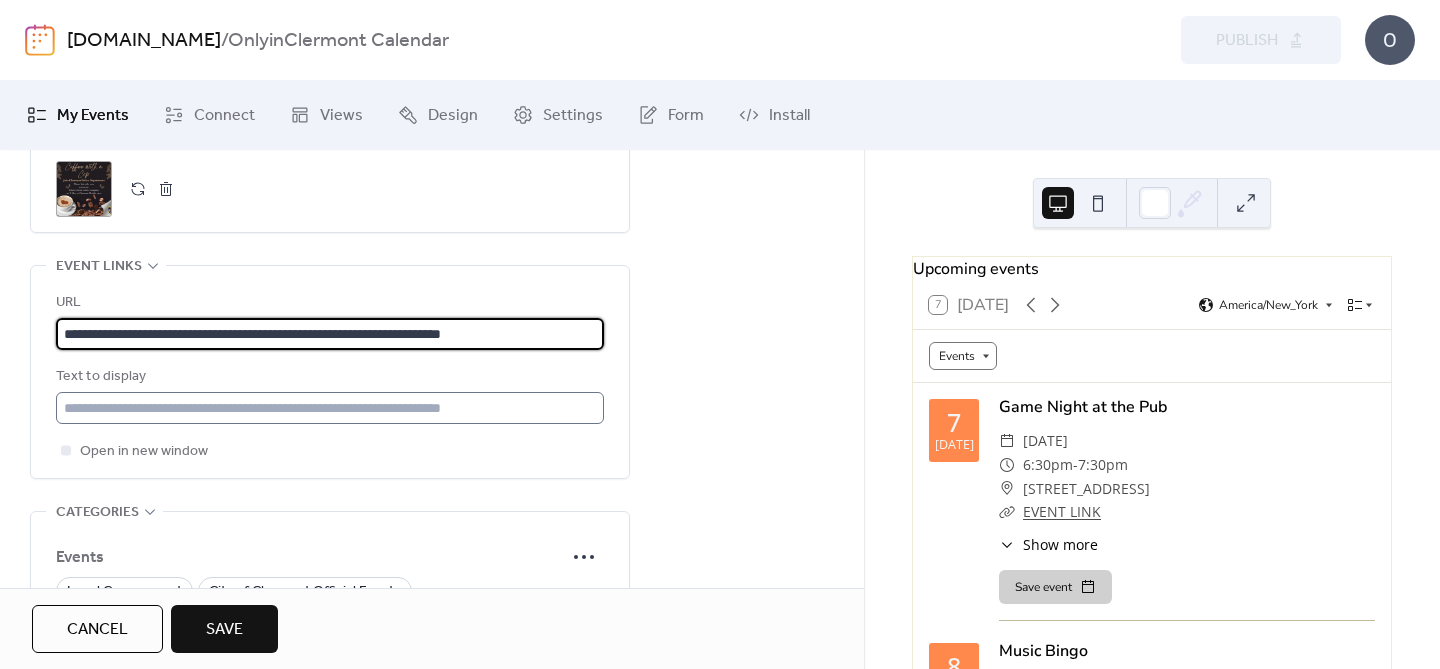 type on "**********" 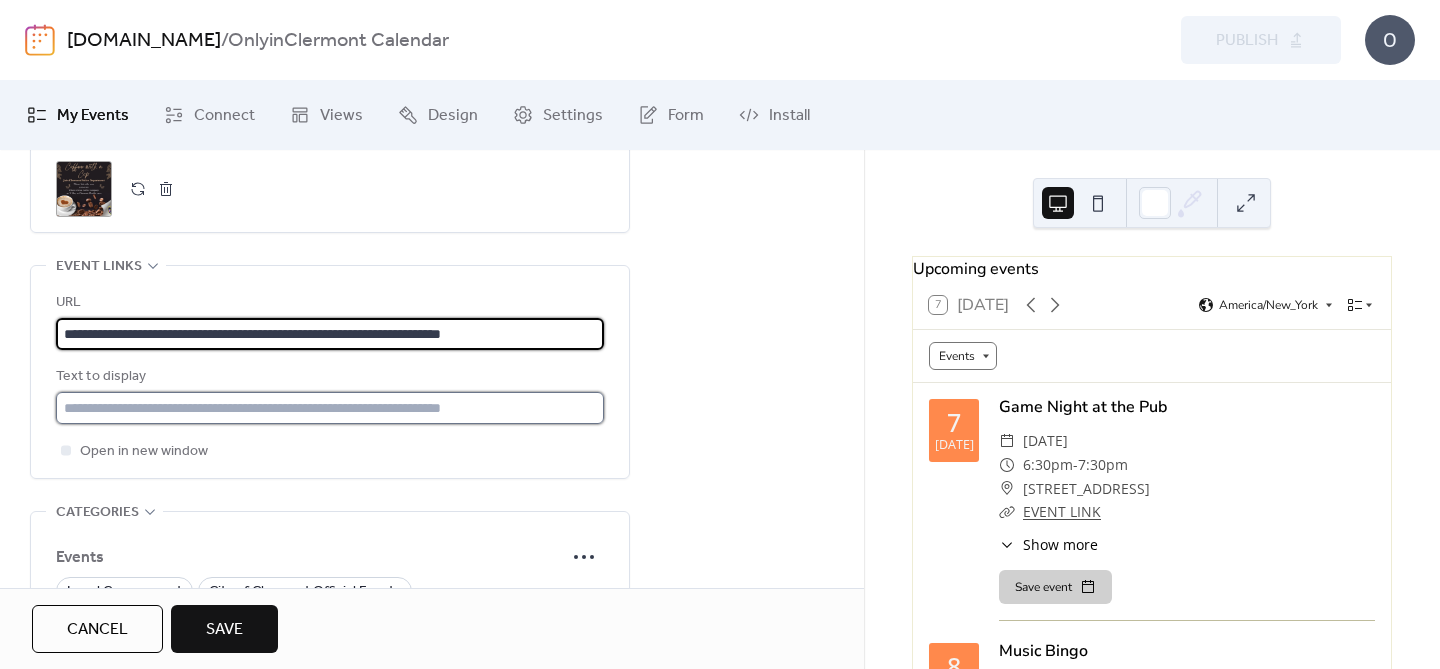 click at bounding box center (330, 408) 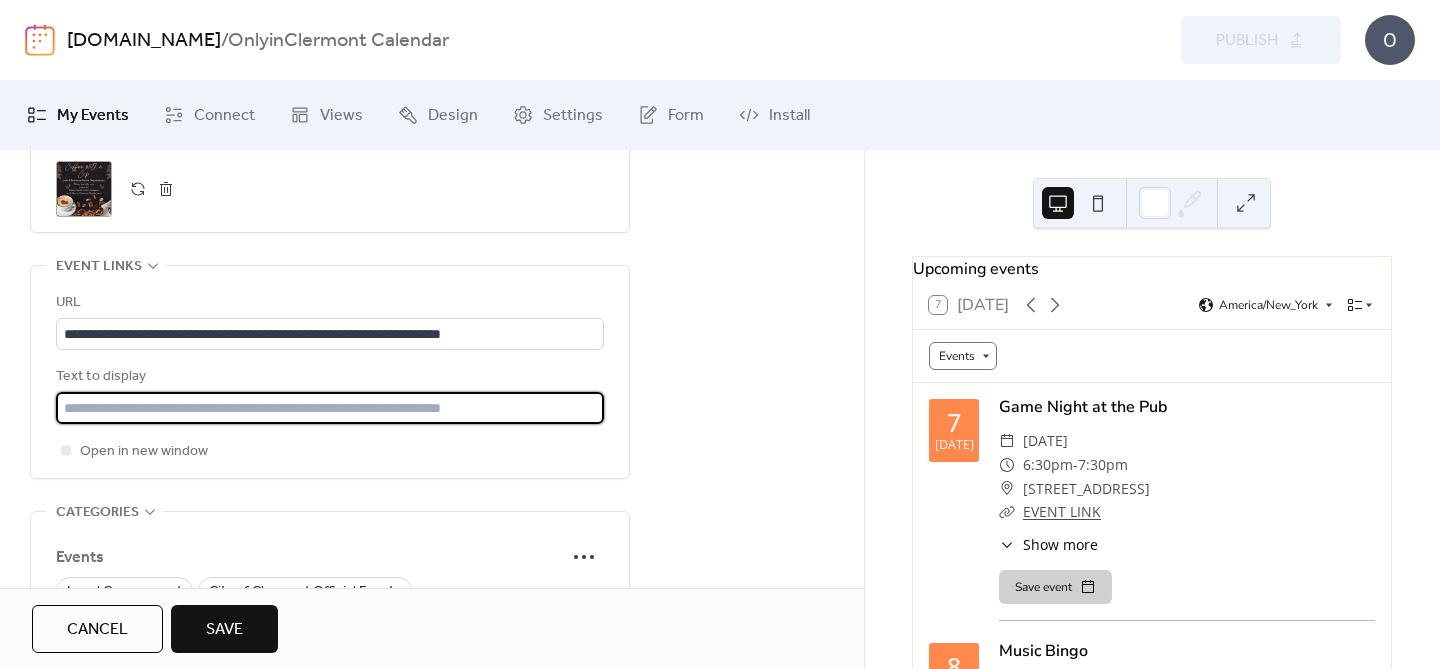 type on "**********" 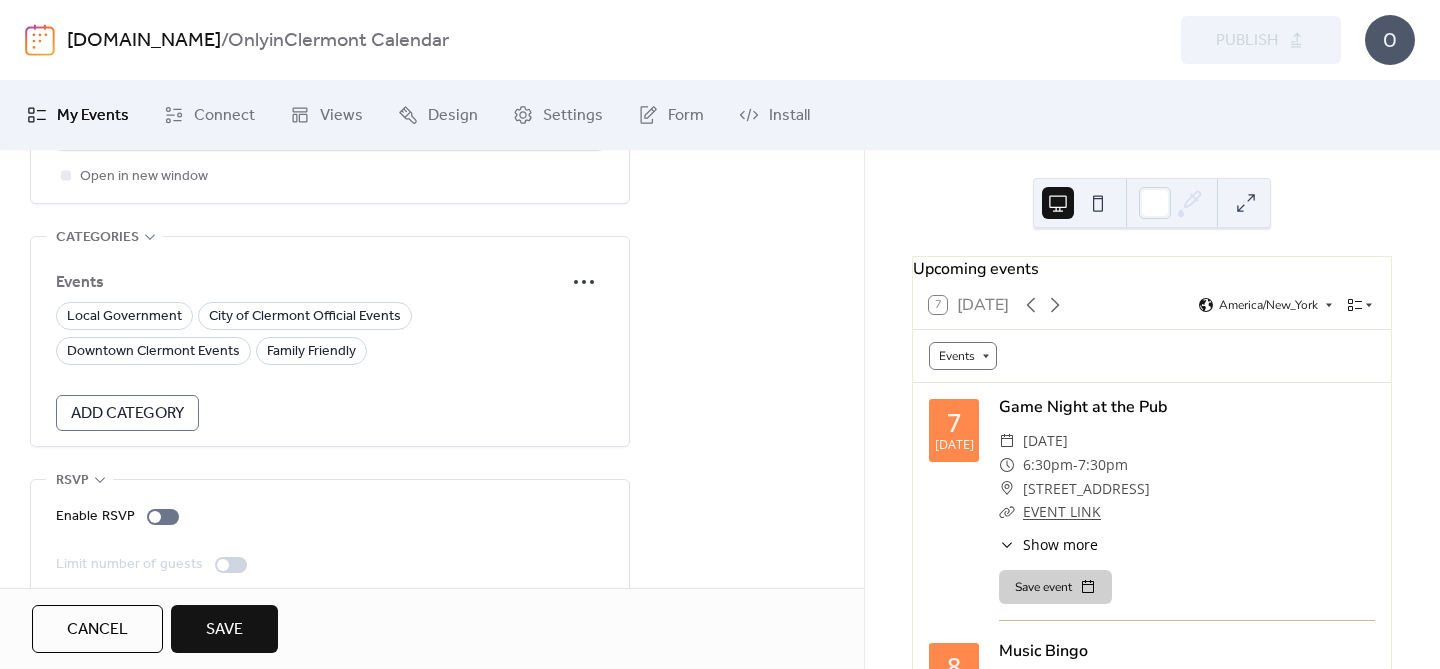 scroll, scrollTop: 1370, scrollLeft: 0, axis: vertical 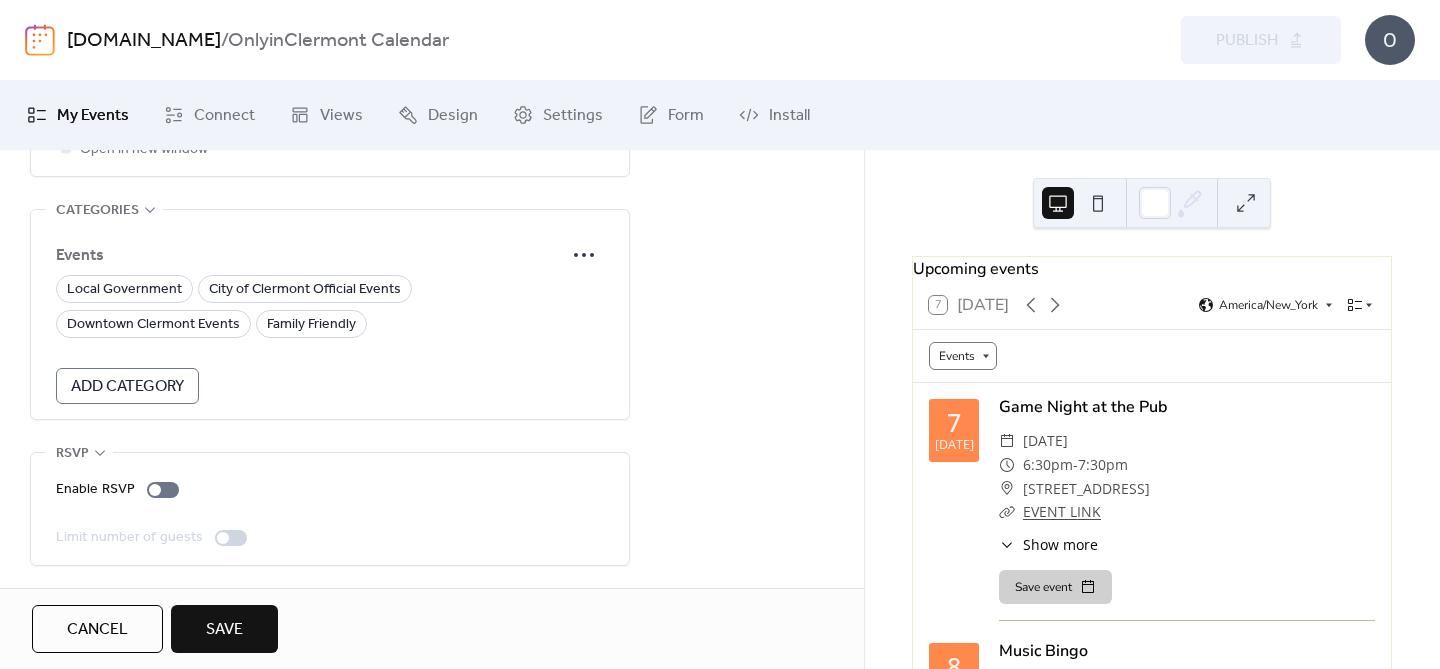 click on "Save" at bounding box center (224, 630) 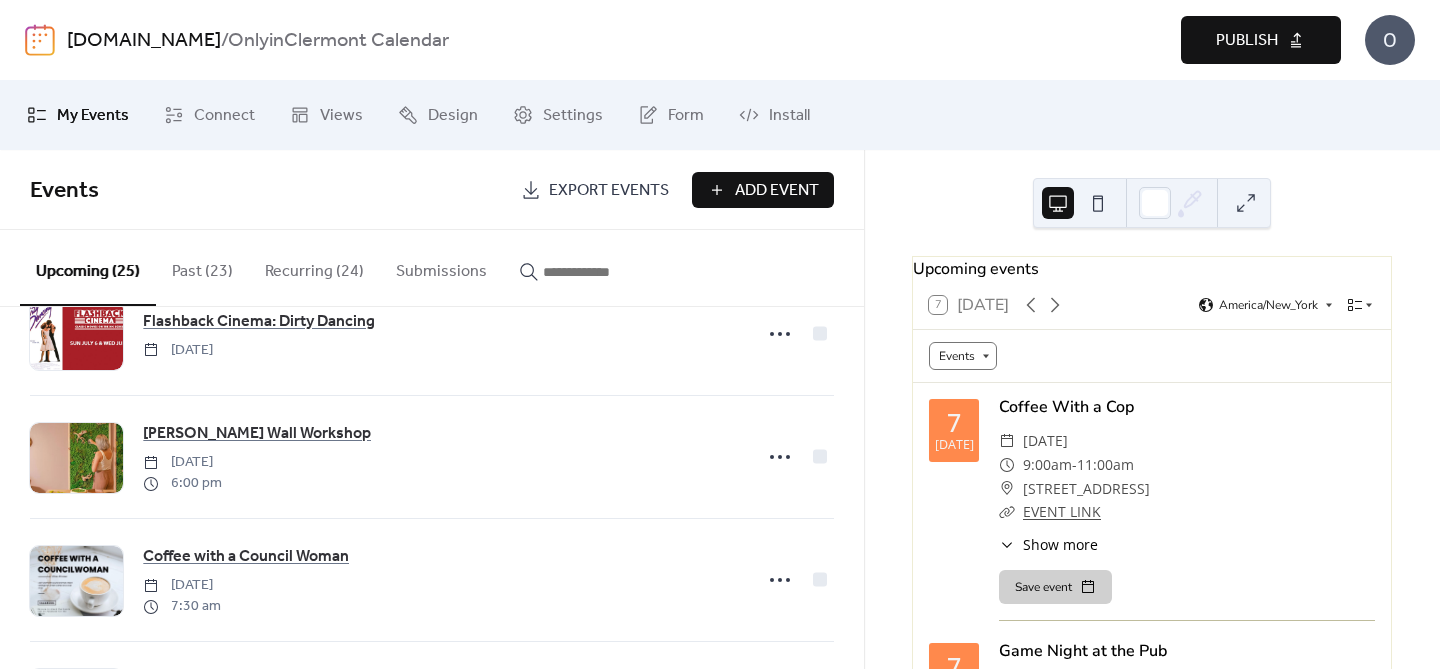 scroll, scrollTop: 191, scrollLeft: 0, axis: vertical 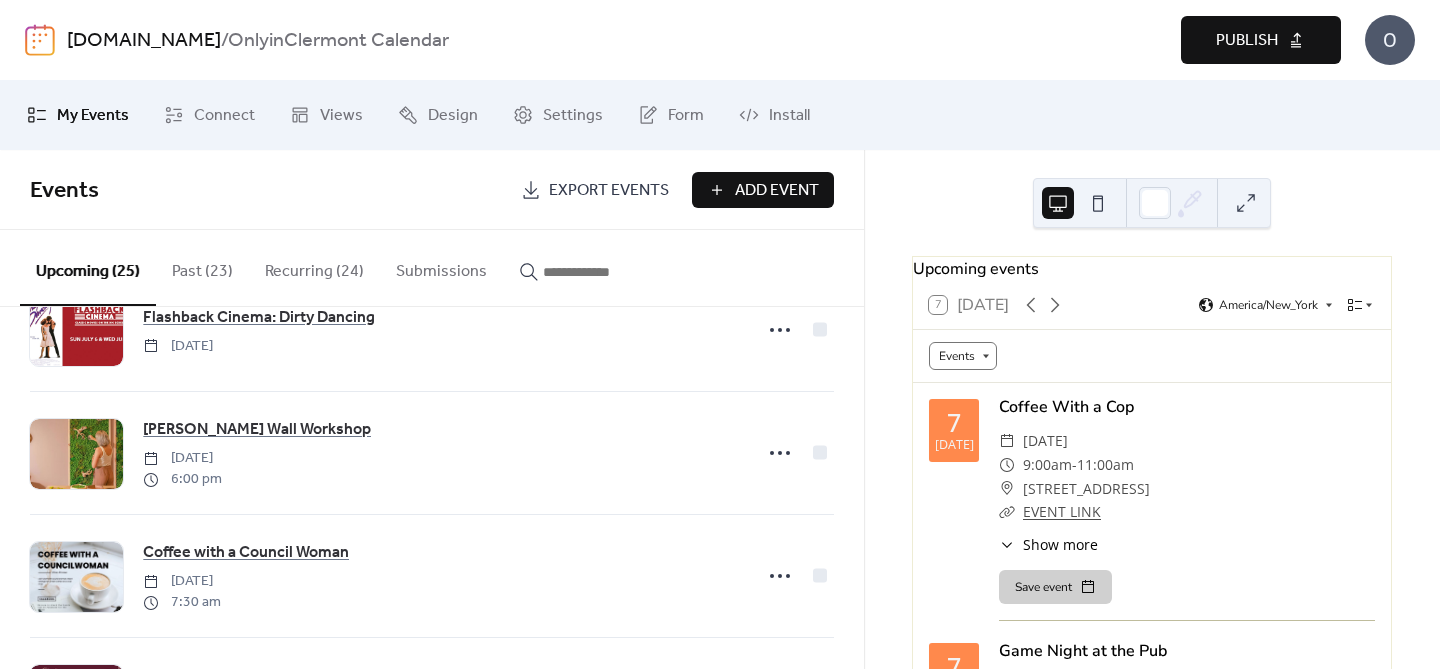click on "Publish" at bounding box center (1247, 41) 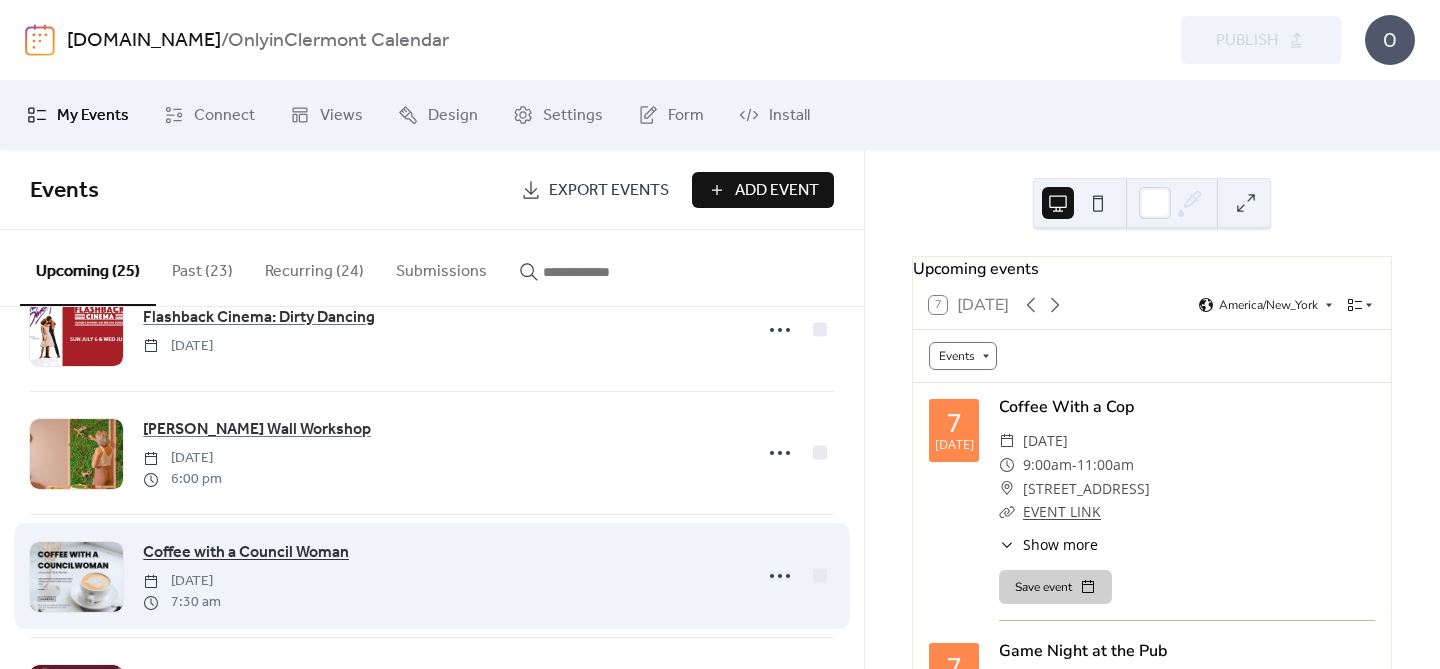 scroll, scrollTop: 0, scrollLeft: 0, axis: both 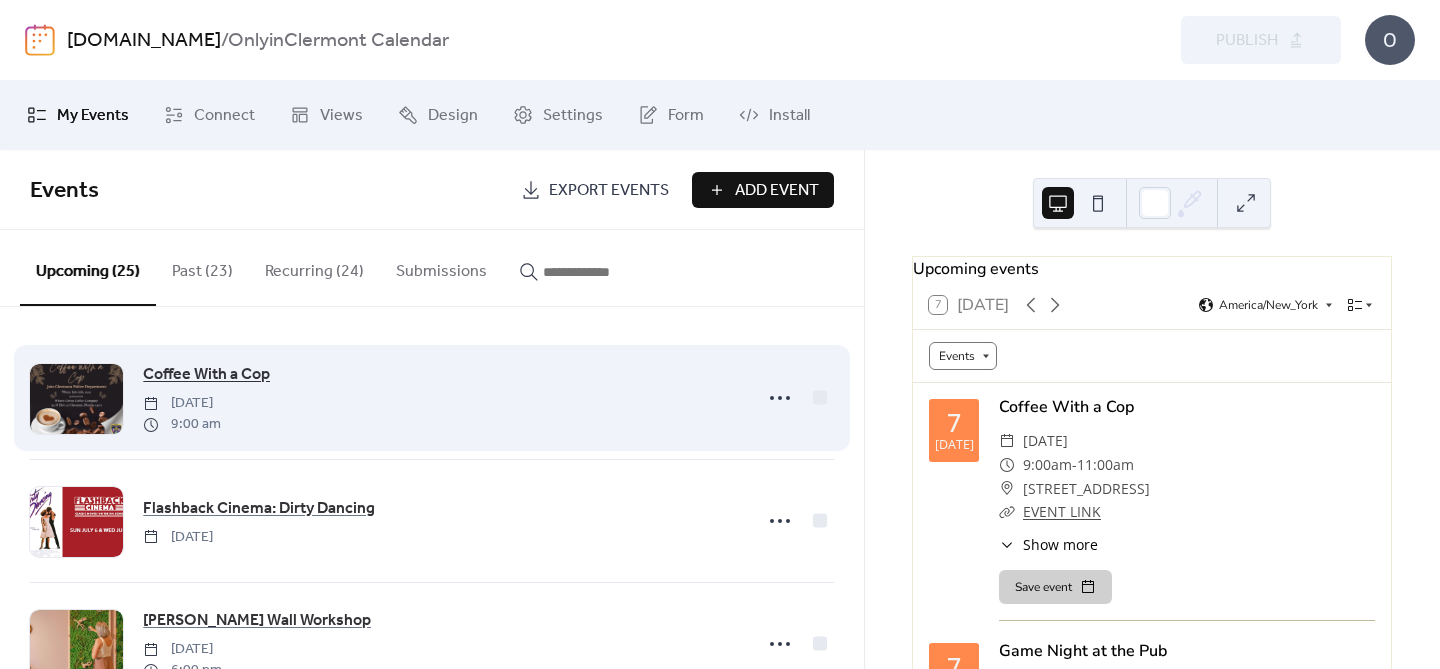 click on "Coffee With a Cop" at bounding box center (206, 375) 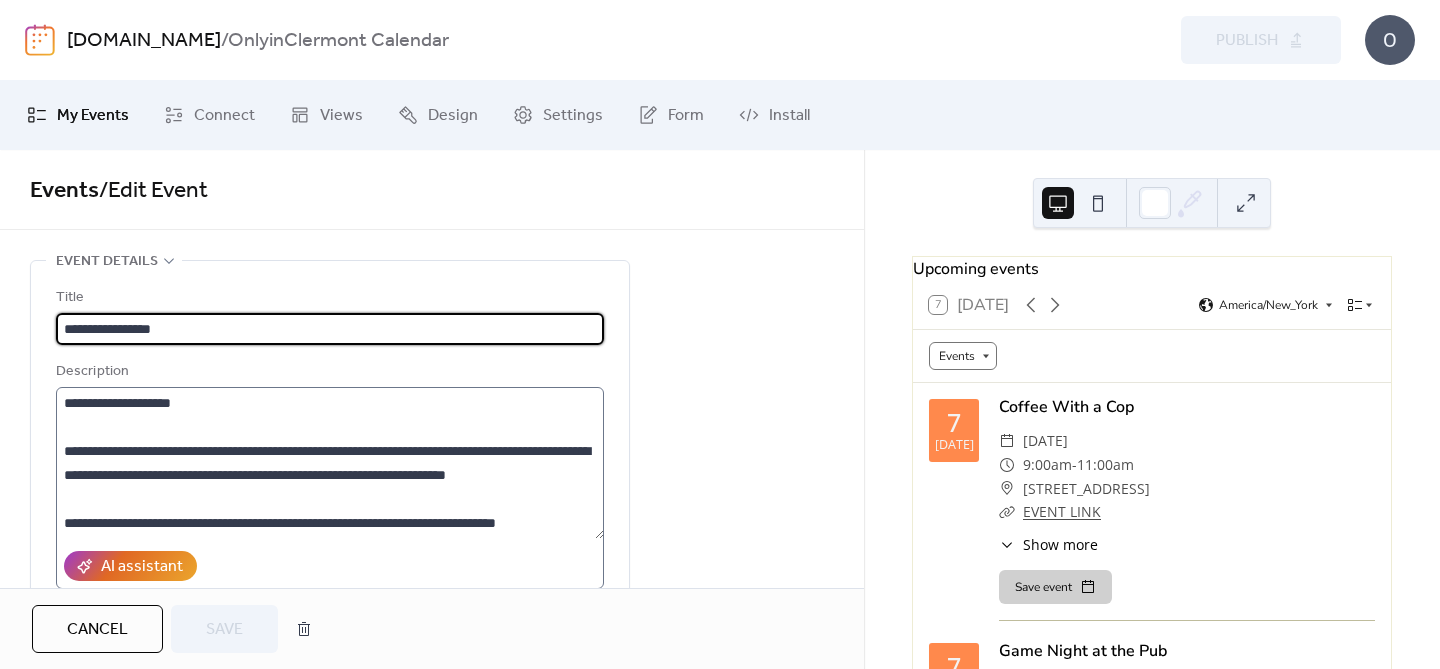 scroll, scrollTop: 144, scrollLeft: 0, axis: vertical 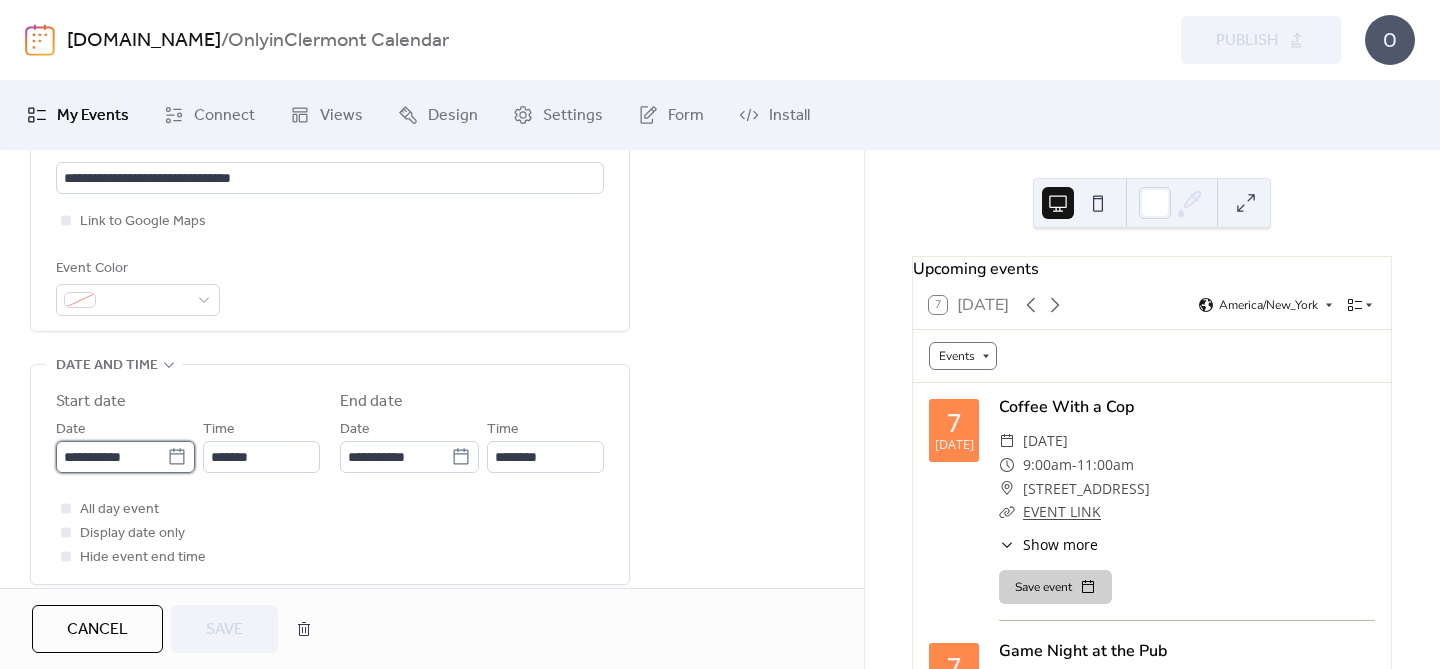 click on "**********" at bounding box center [111, 457] 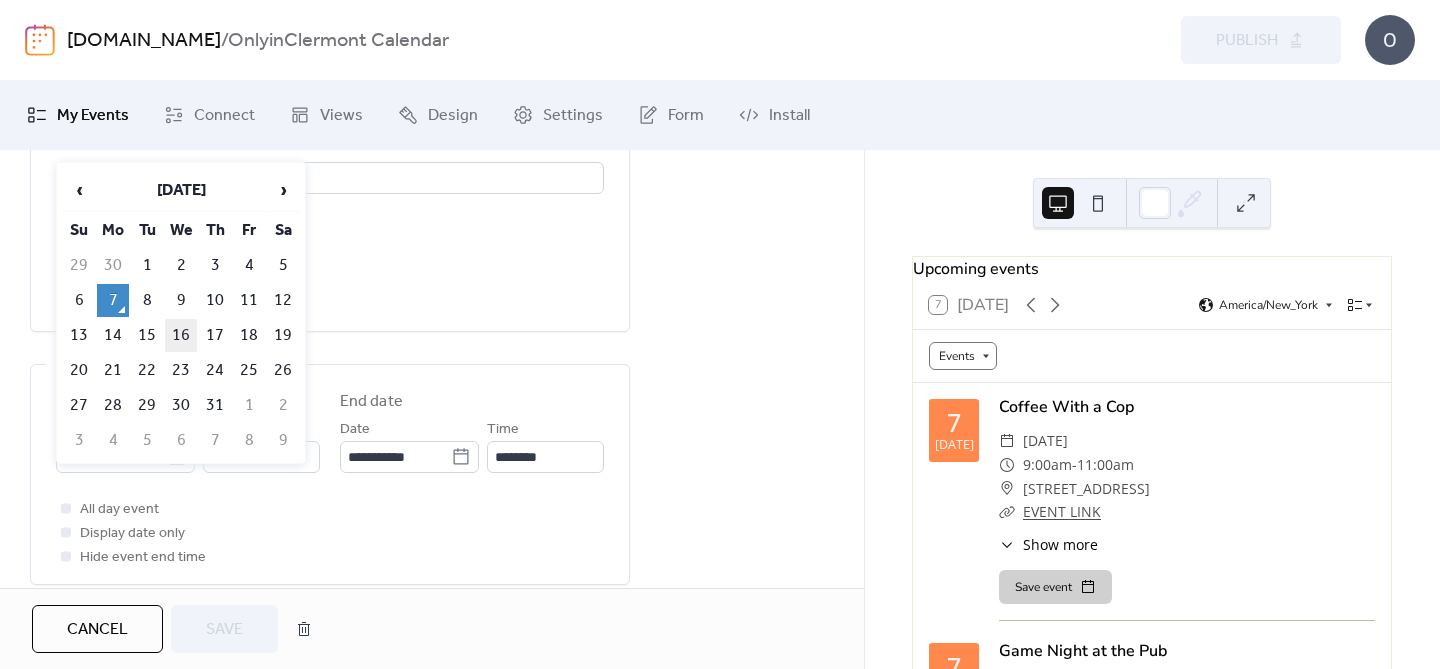 click on "16" at bounding box center [181, 335] 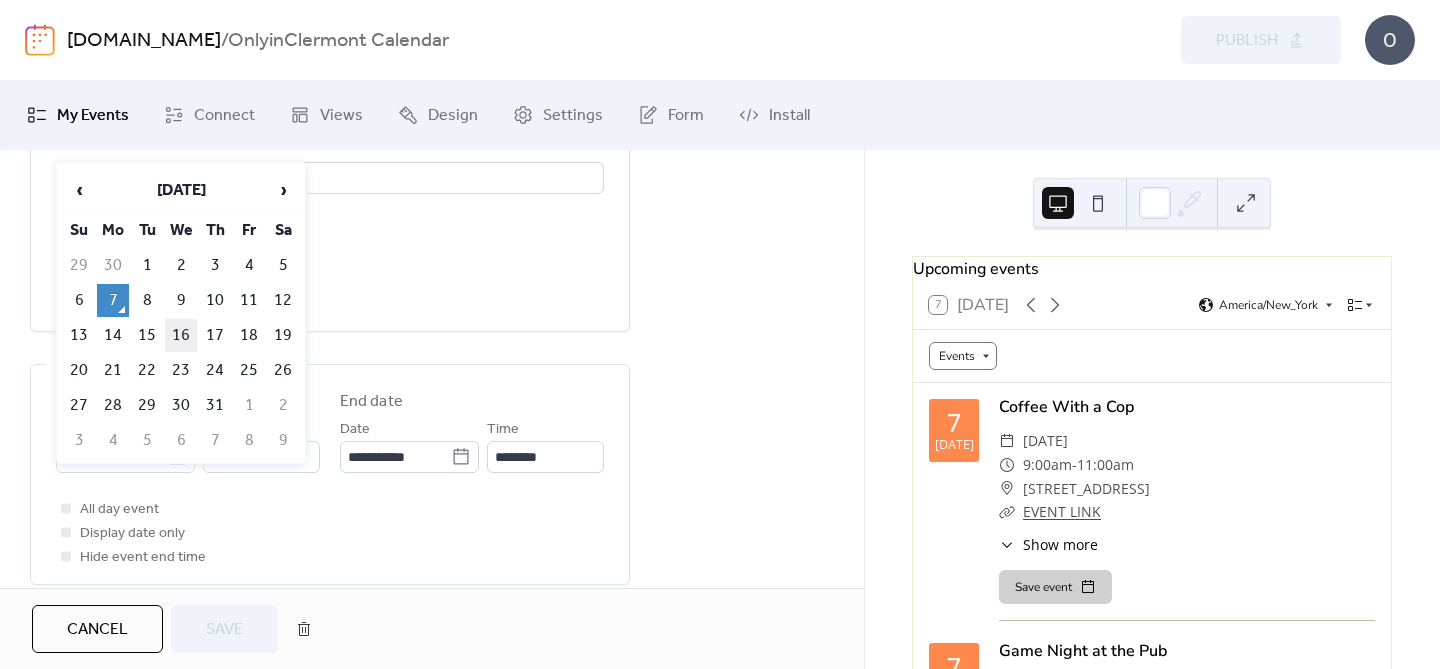 type on "**********" 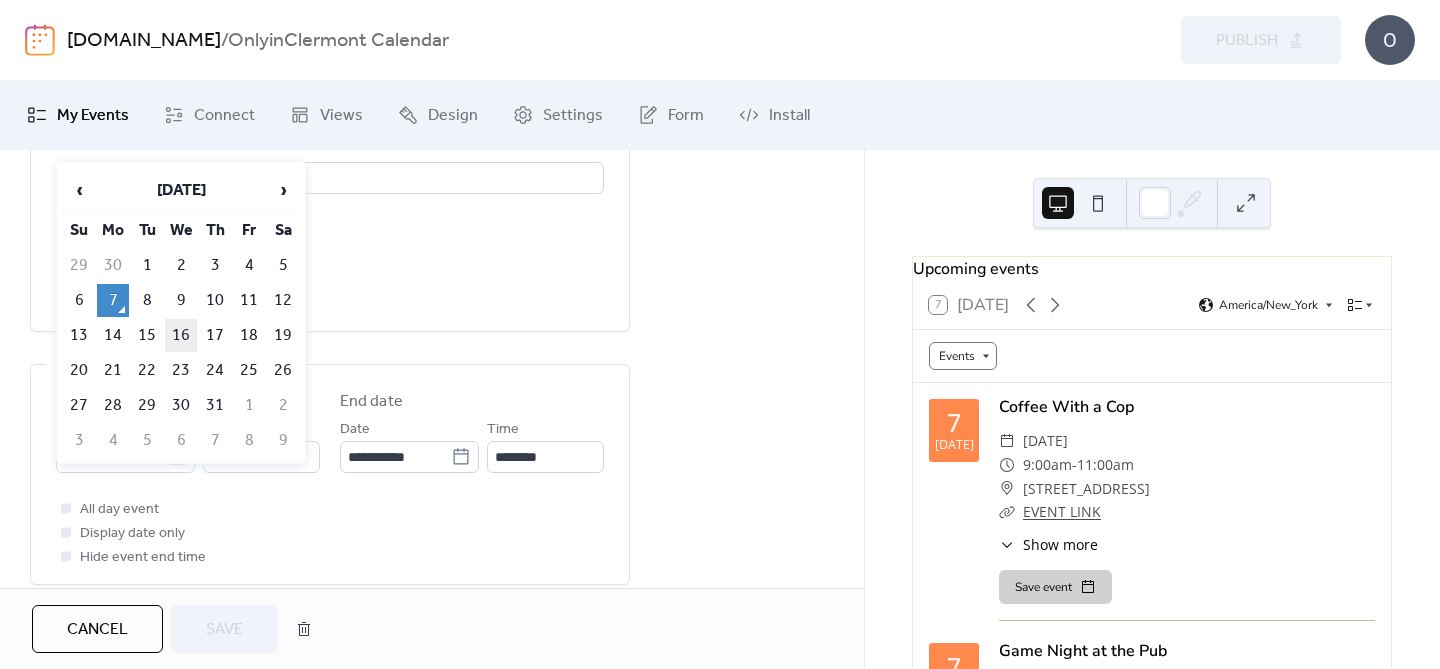 type on "**********" 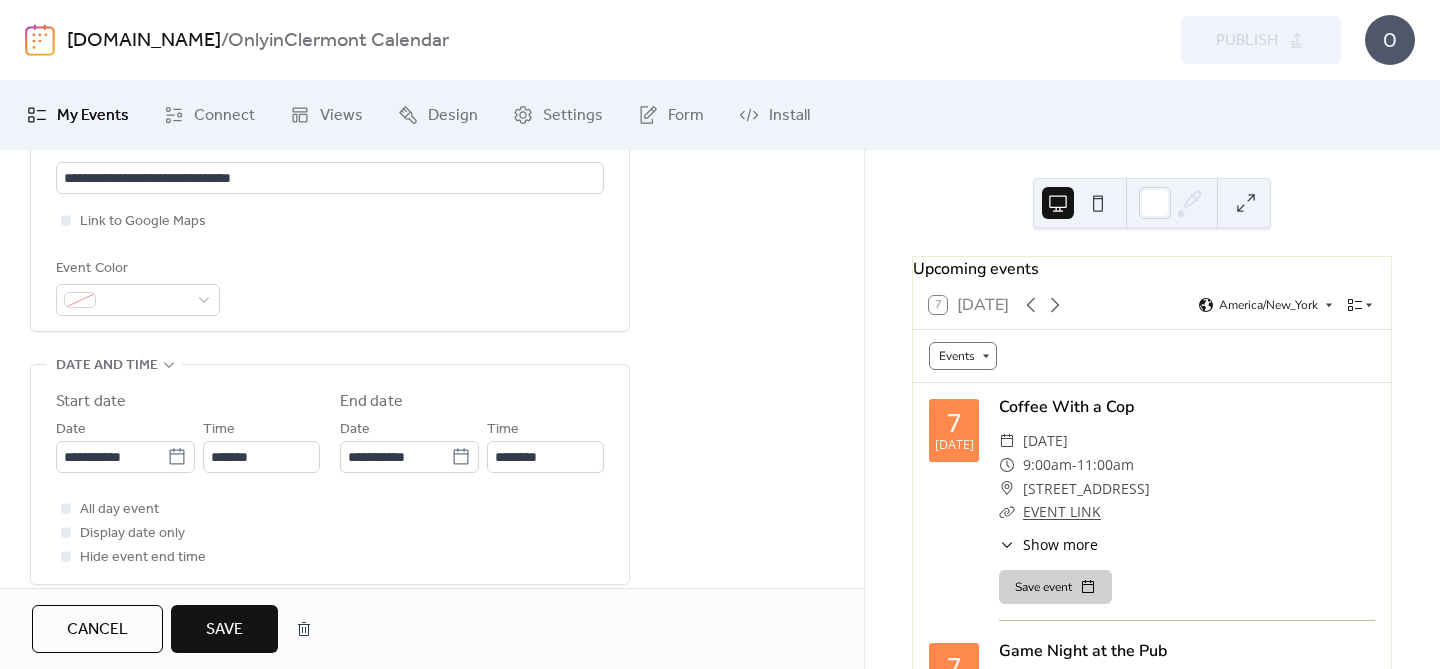 click on "Save" at bounding box center [224, 629] 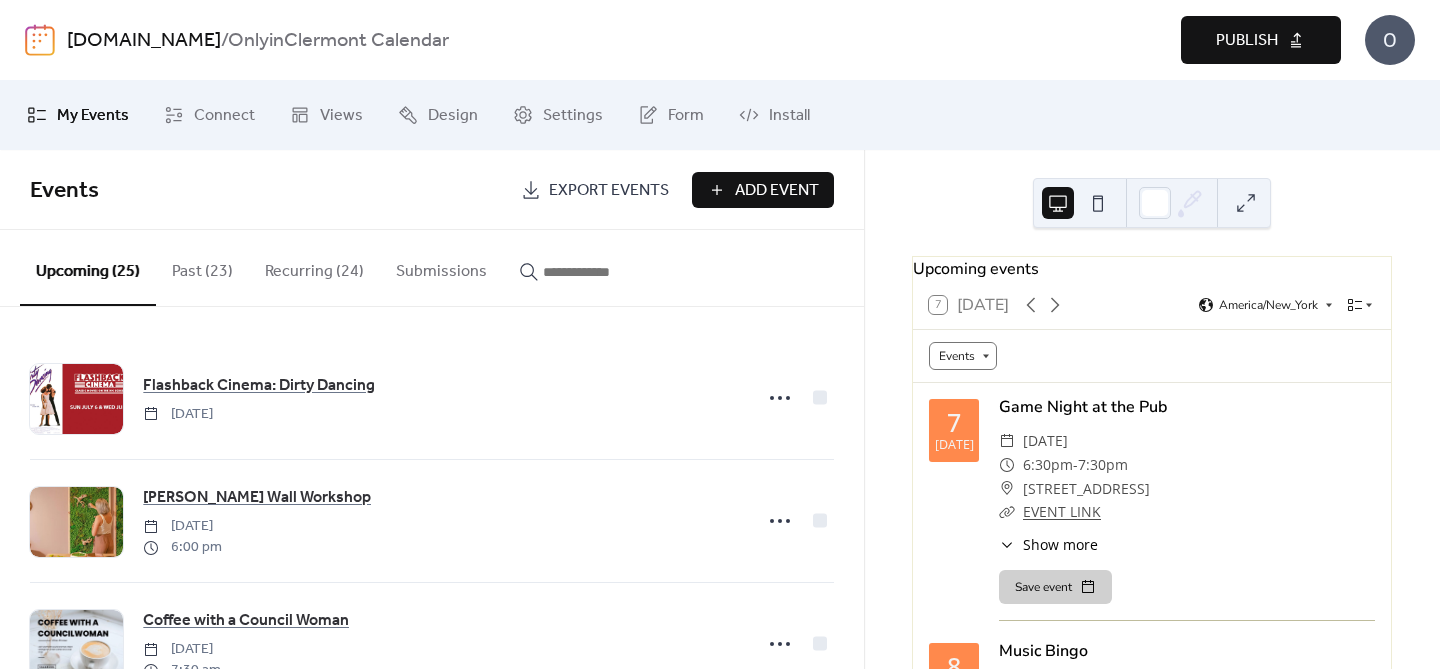 click on "[DOMAIN_NAME]  /  OnlyinClermont Calendar Preview Publish   O" at bounding box center (720, 40) 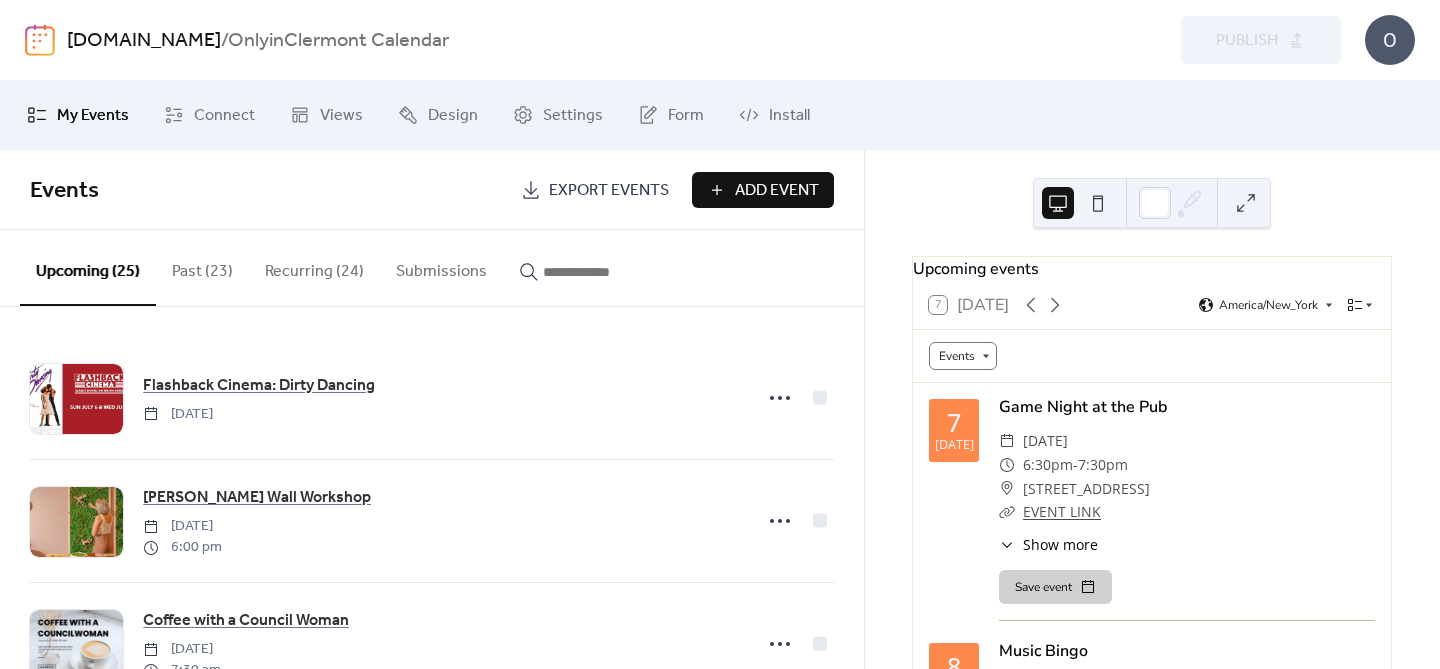 click on "Add Event" at bounding box center [777, 191] 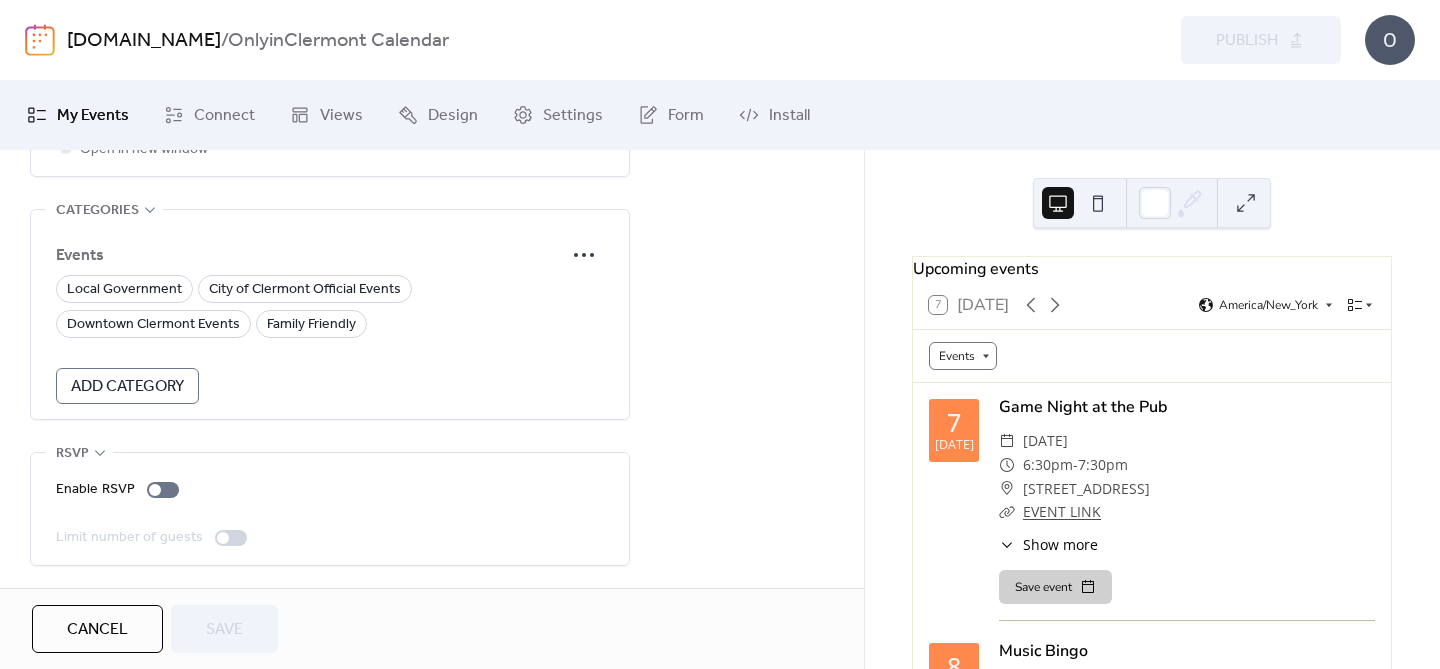scroll, scrollTop: 0, scrollLeft: 0, axis: both 